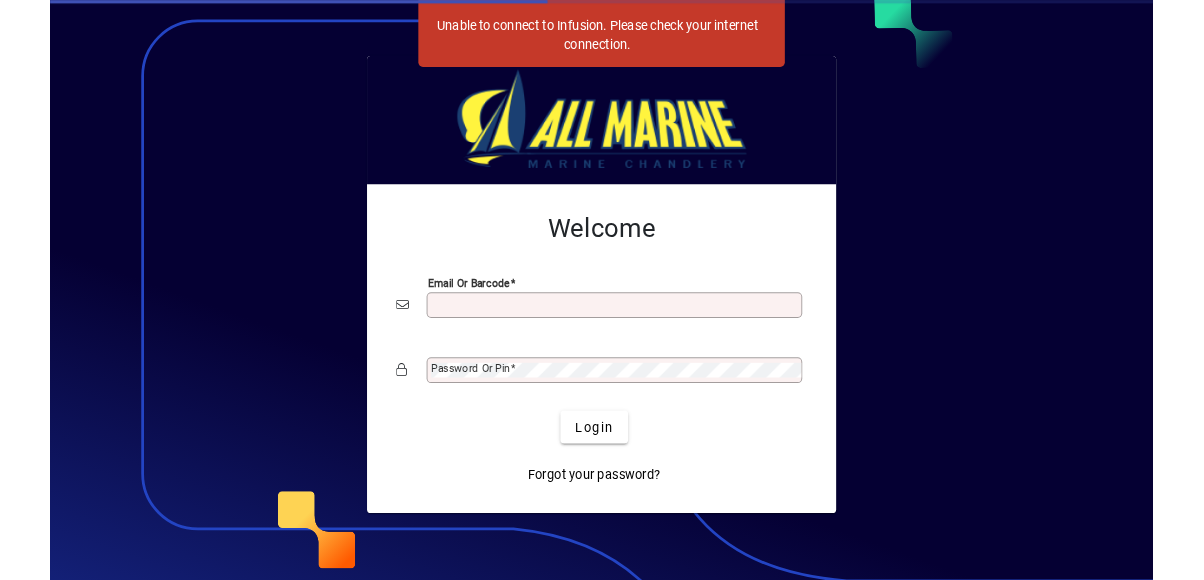 scroll, scrollTop: 0, scrollLeft: 0, axis: both 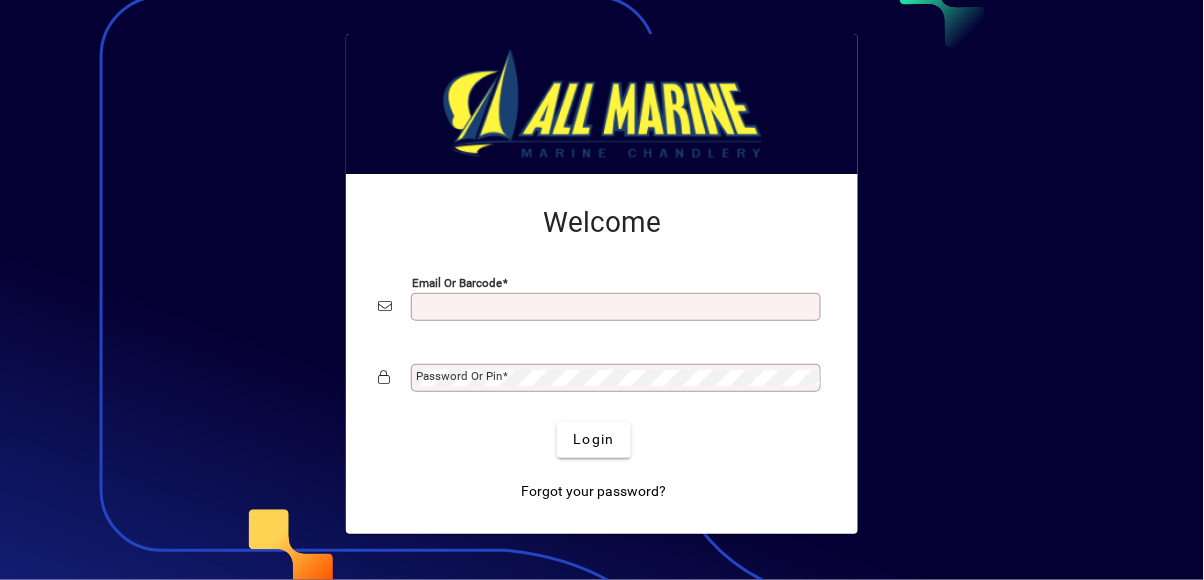 click on "Email or Barcode" at bounding box center (618, 307) 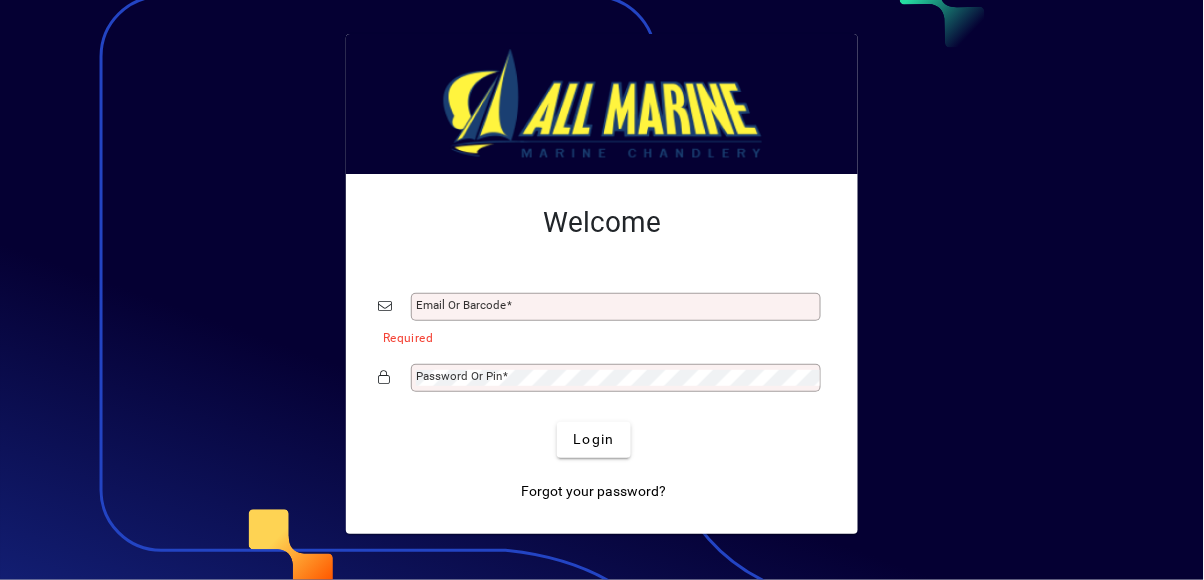 type on "**********" 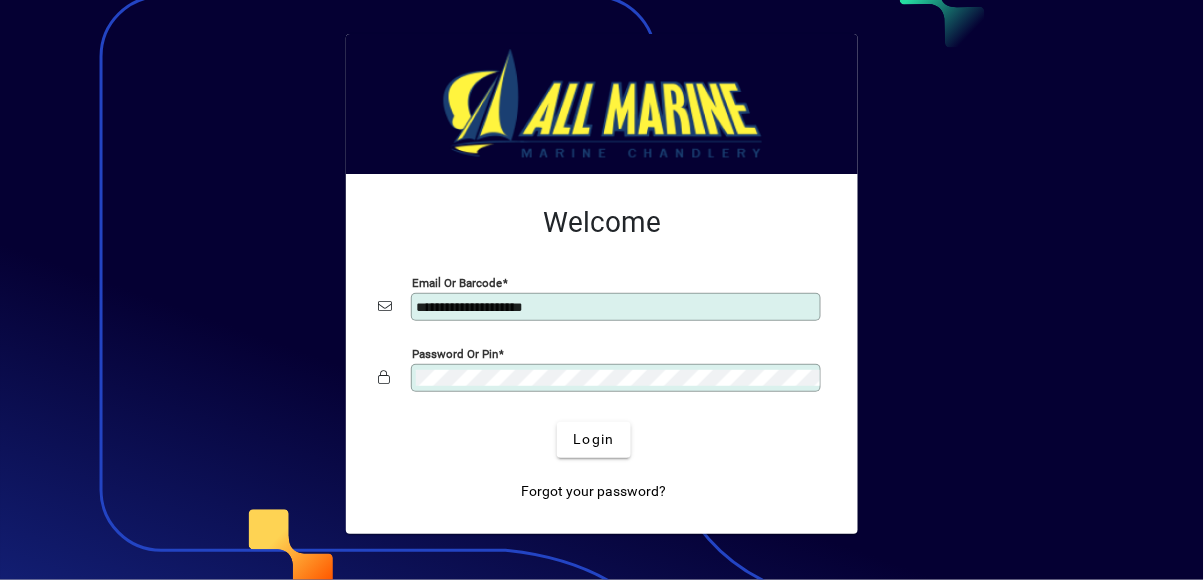 click on "Login" 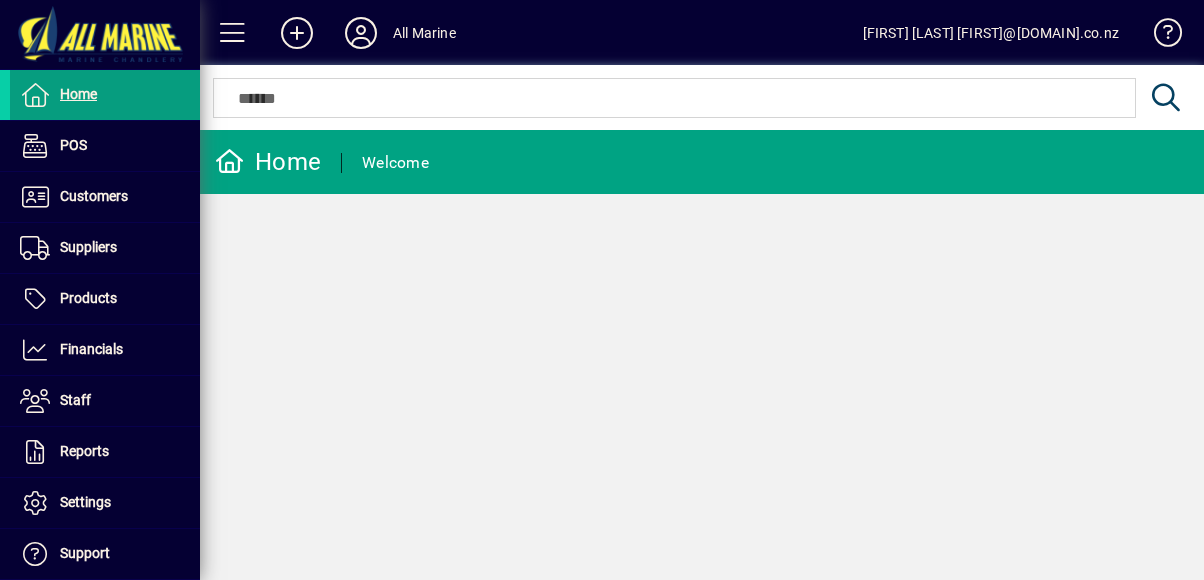 scroll, scrollTop: 0, scrollLeft: 0, axis: both 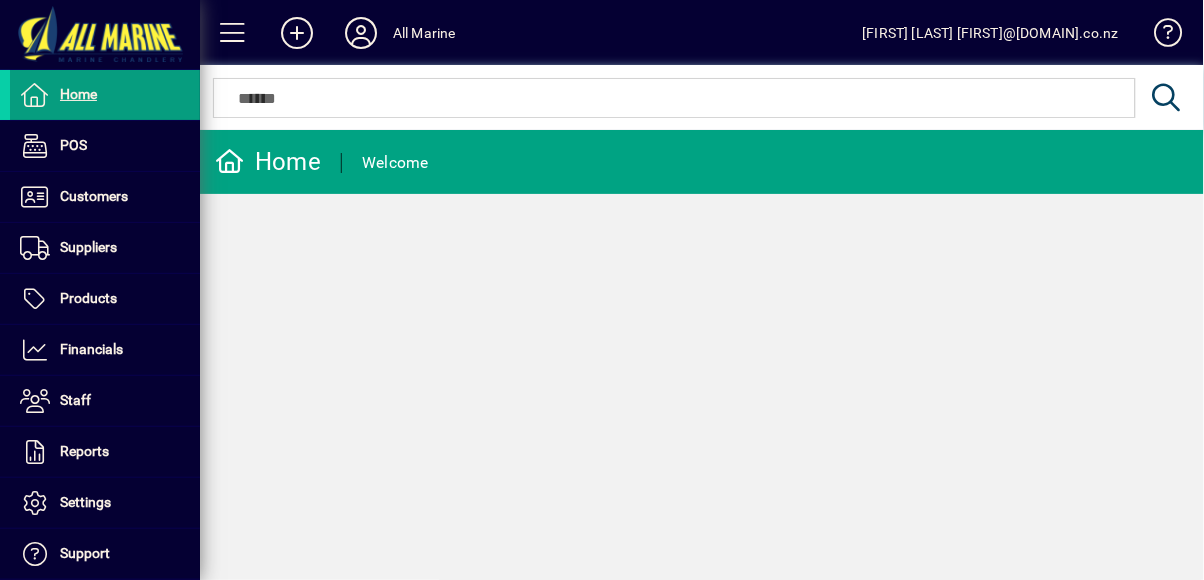 click on "Suppliers" at bounding box center [88, 247] 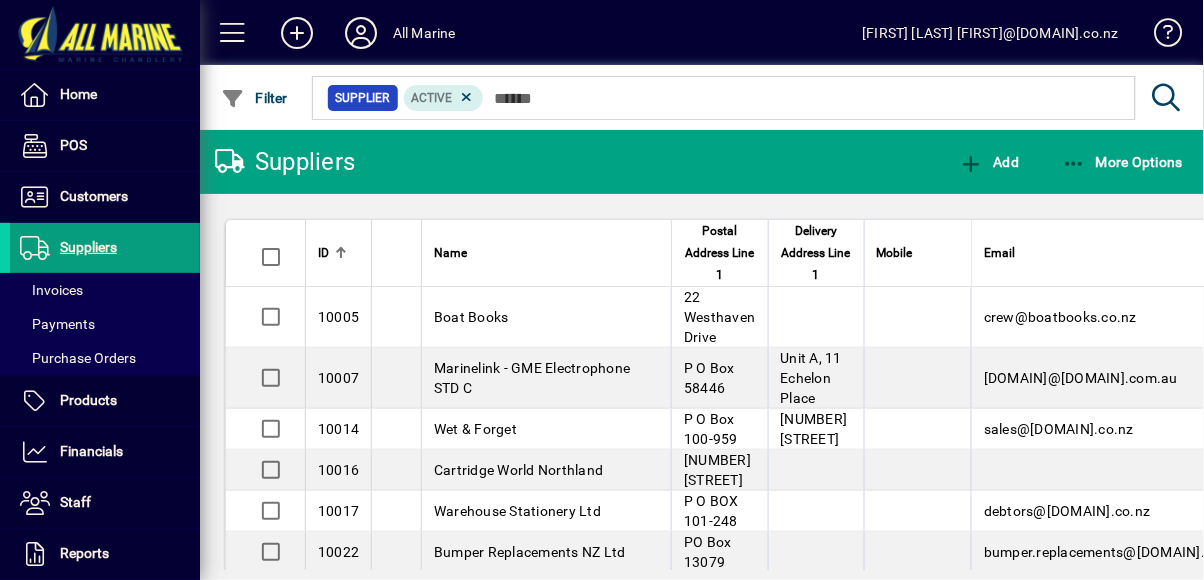 click on "Purchase Orders" at bounding box center (78, 358) 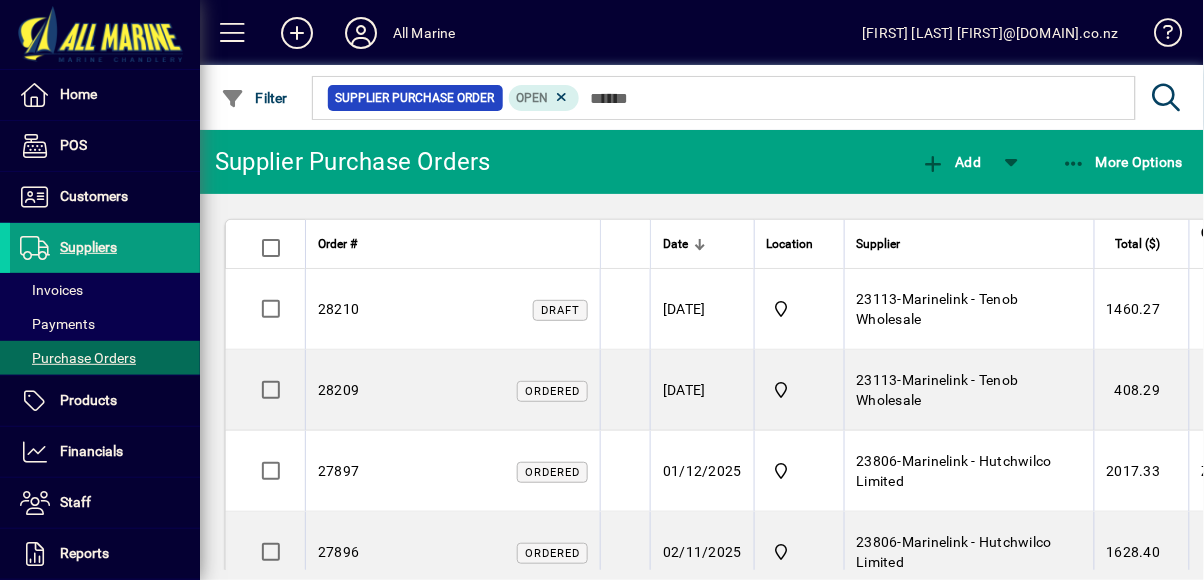 click 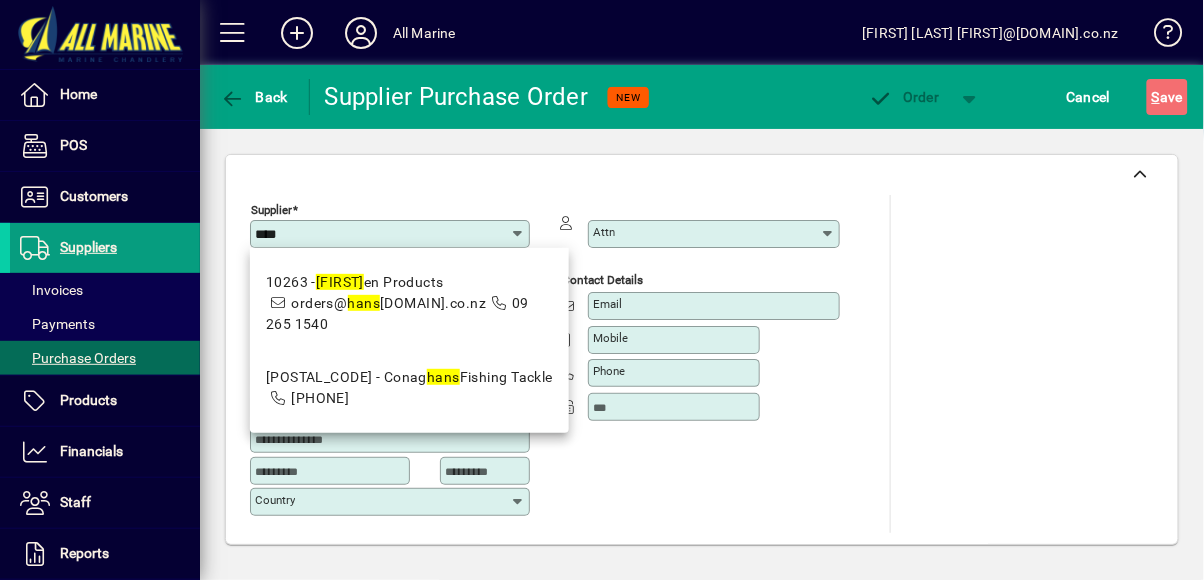 click on "[FIRST]" at bounding box center (340, 282) 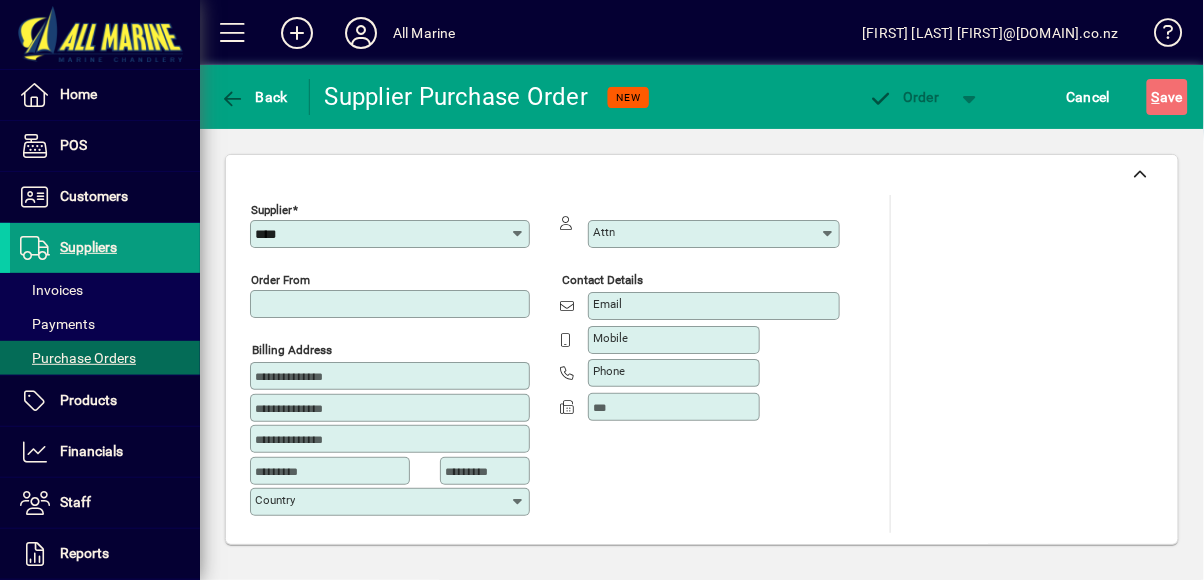 type on "**********" 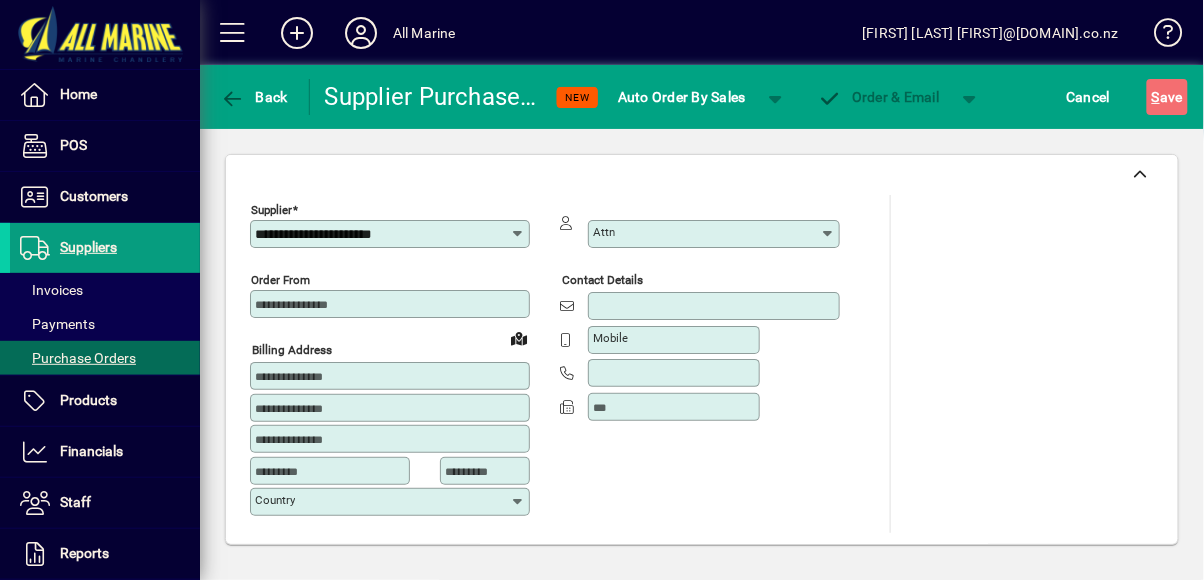 type on "**********" 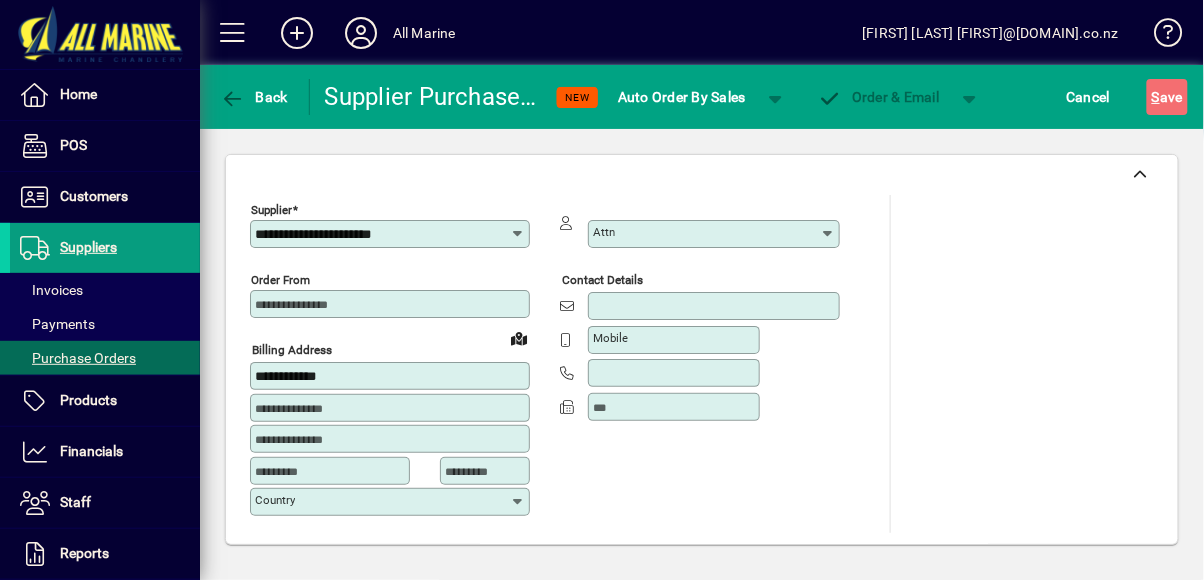 type on "*********" 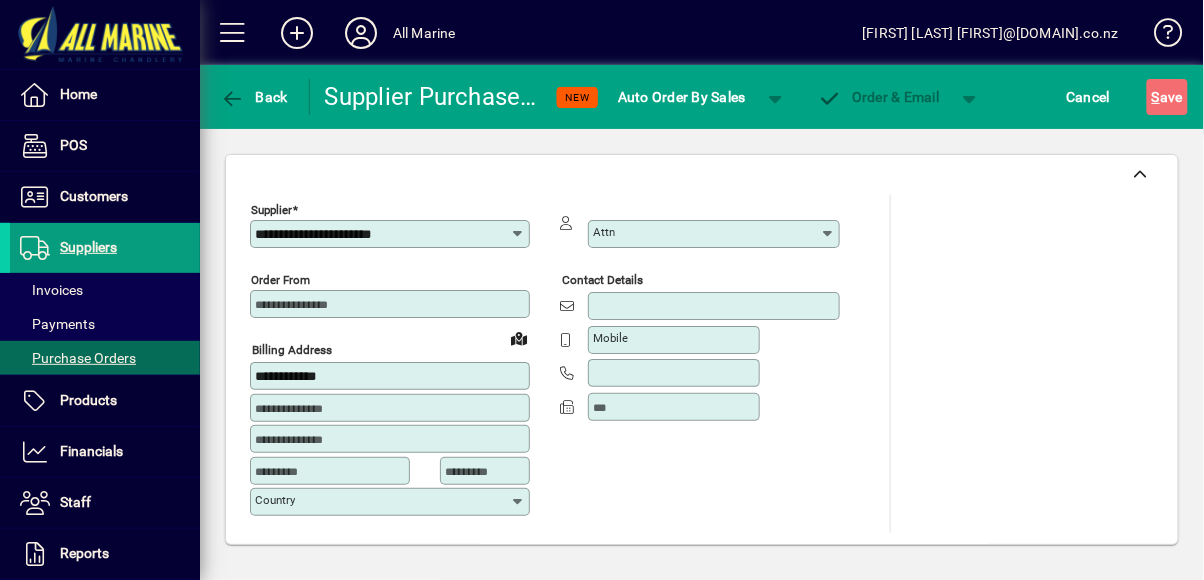 type on "****" 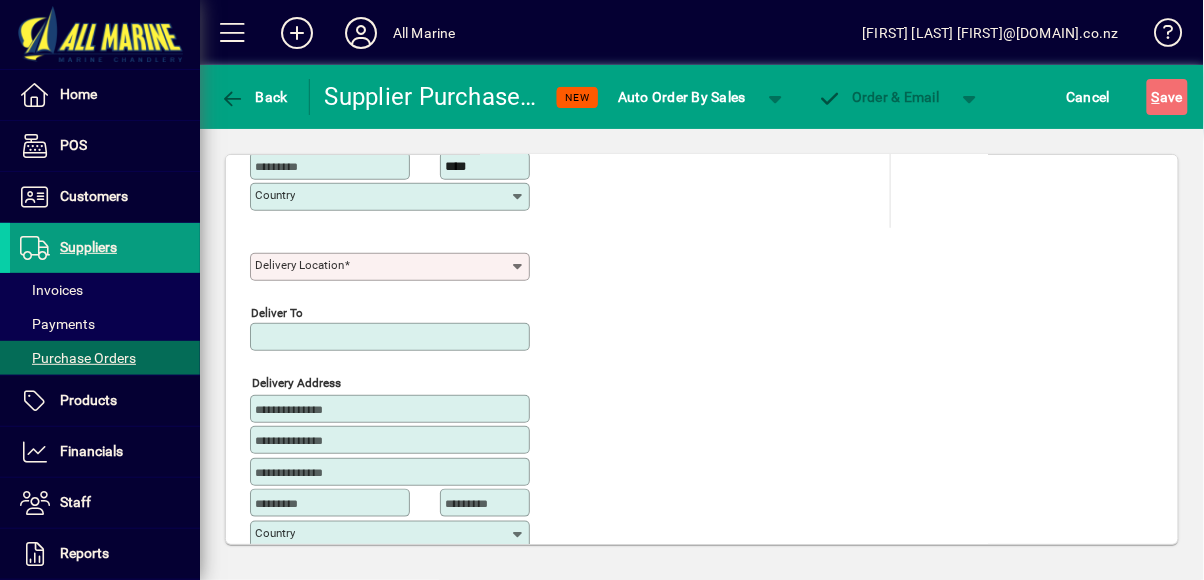 scroll, scrollTop: 304, scrollLeft: 0, axis: vertical 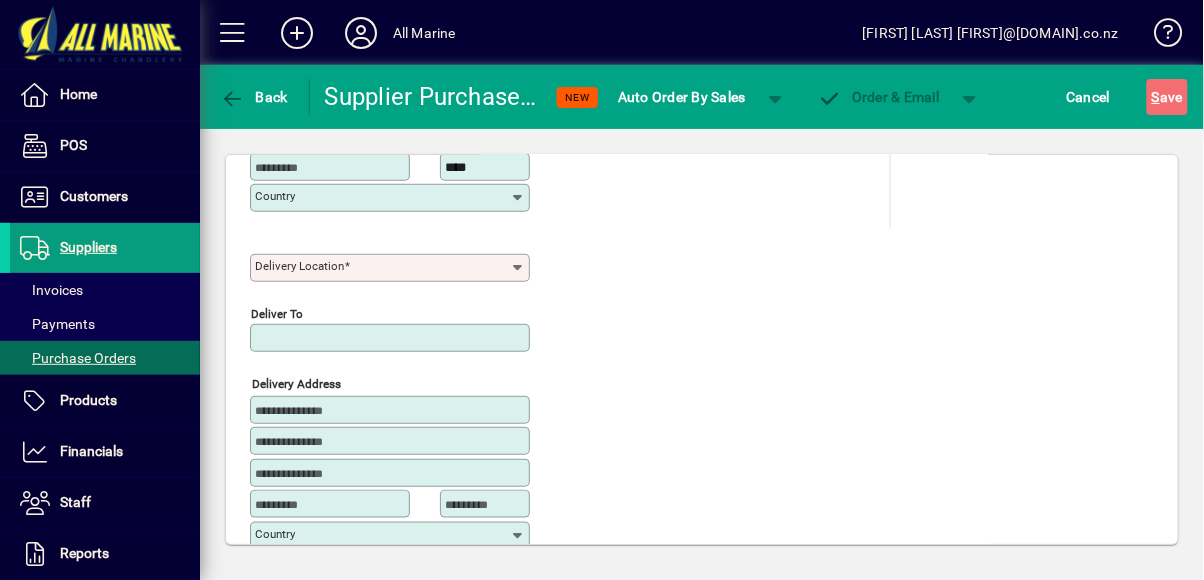 click on "Delivery Location" at bounding box center [382, 268] 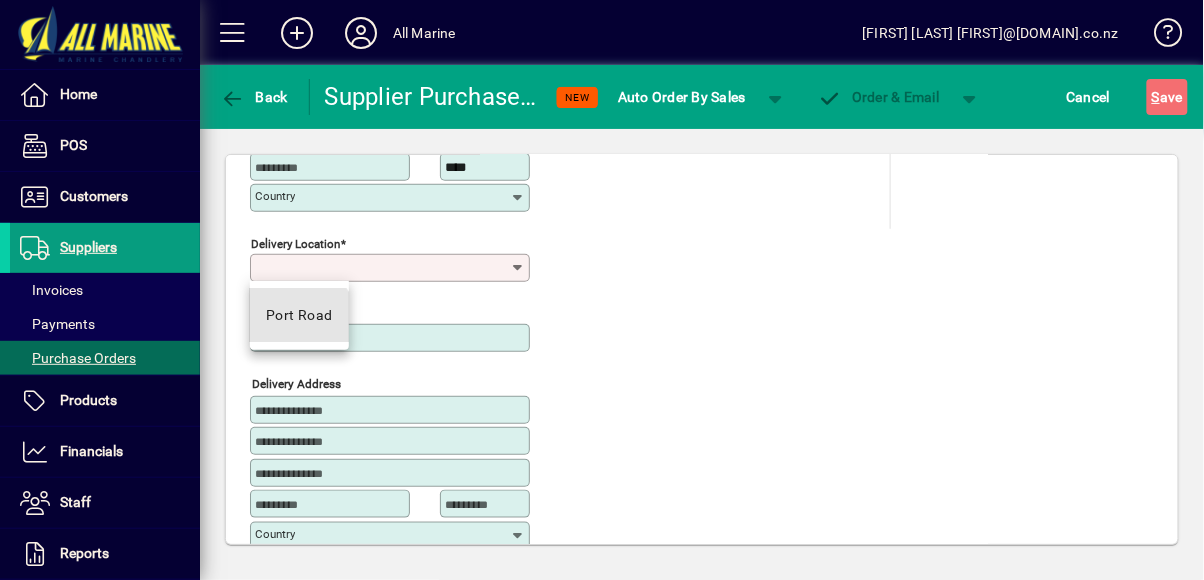 click on "Port Road" at bounding box center (299, 315) 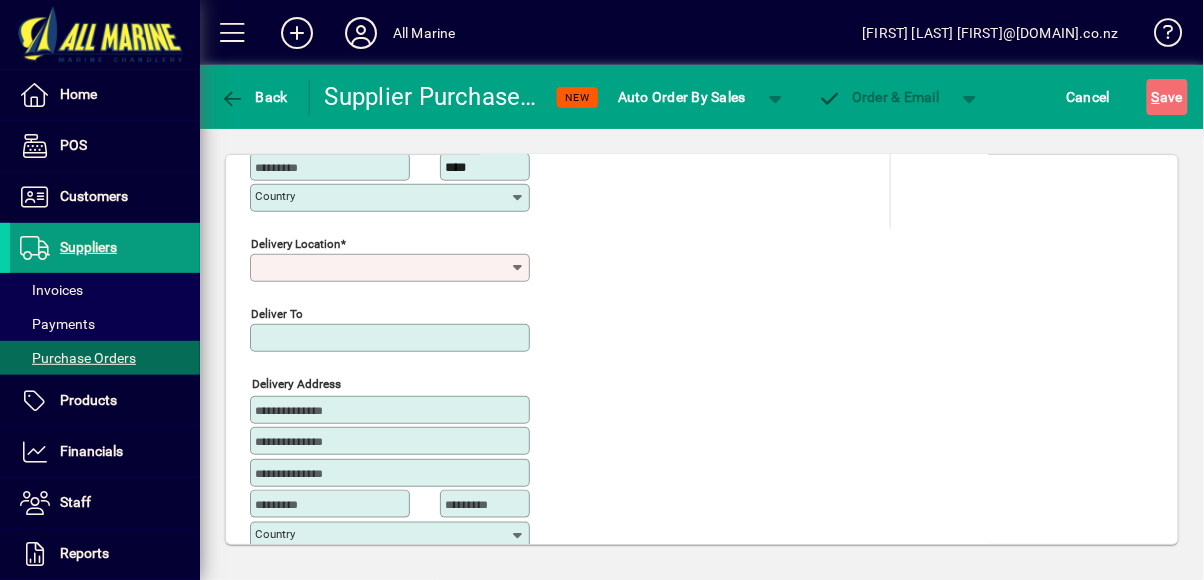 type on "*********" 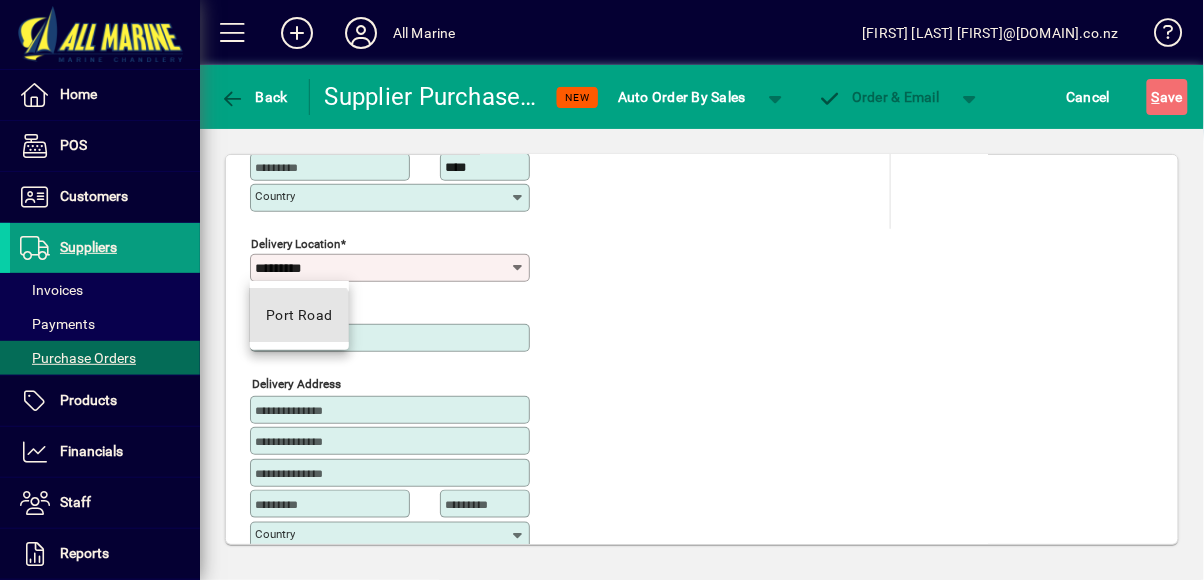 type on "**********" 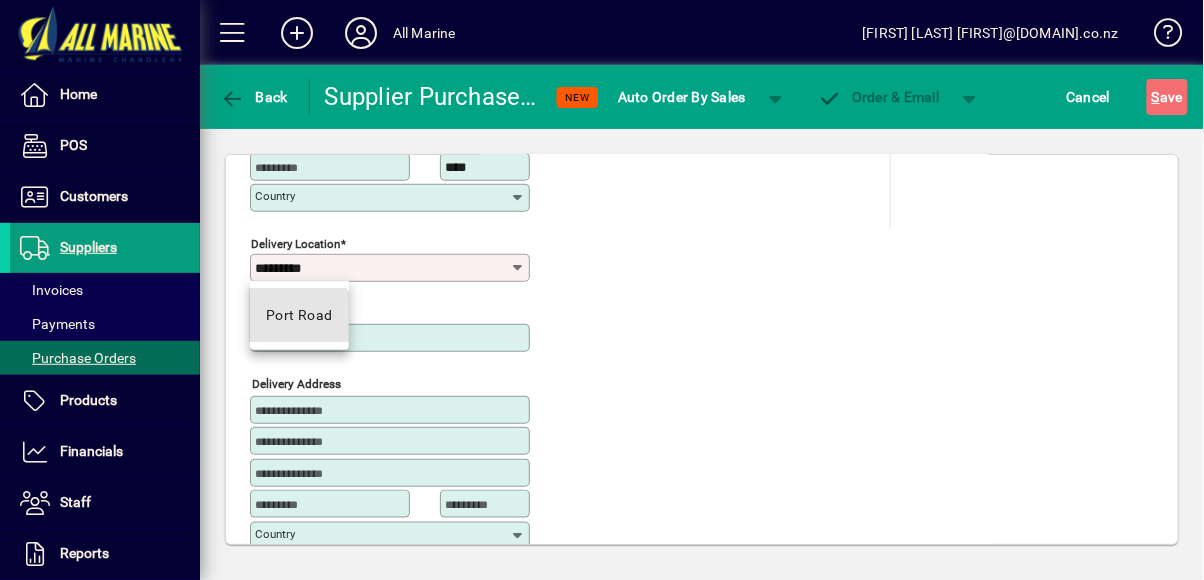 type on "**********" 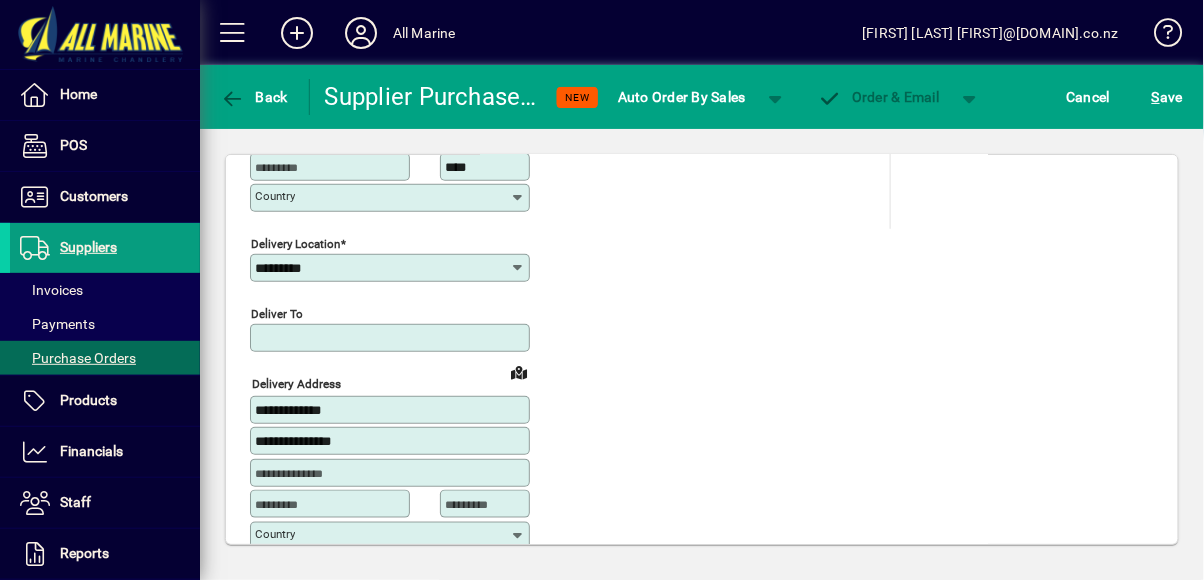 type on "**********" 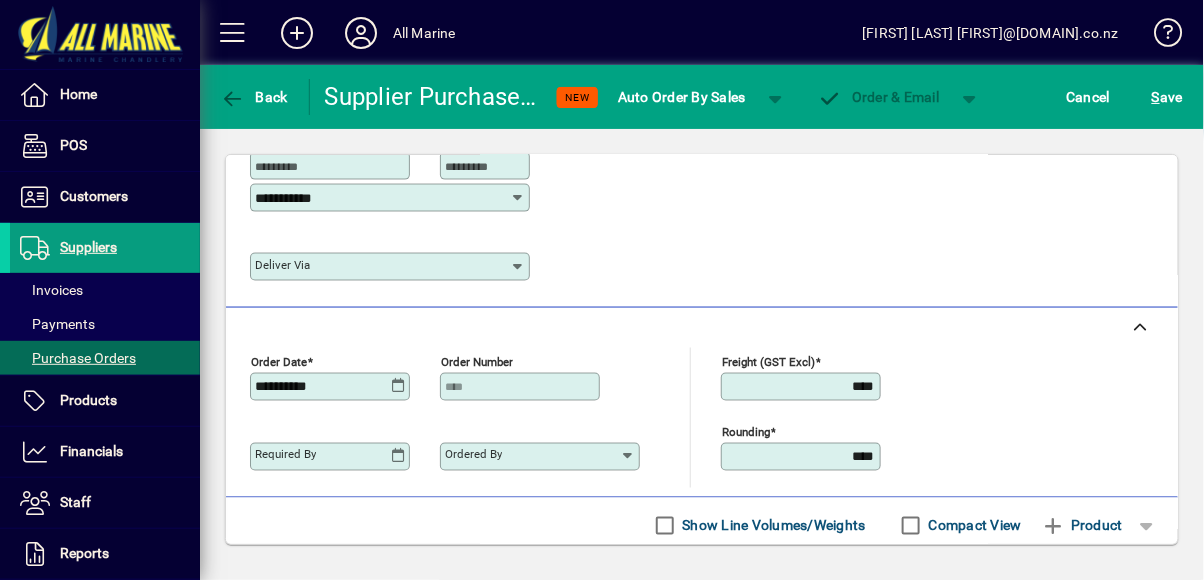 scroll, scrollTop: 822, scrollLeft: 0, axis: vertical 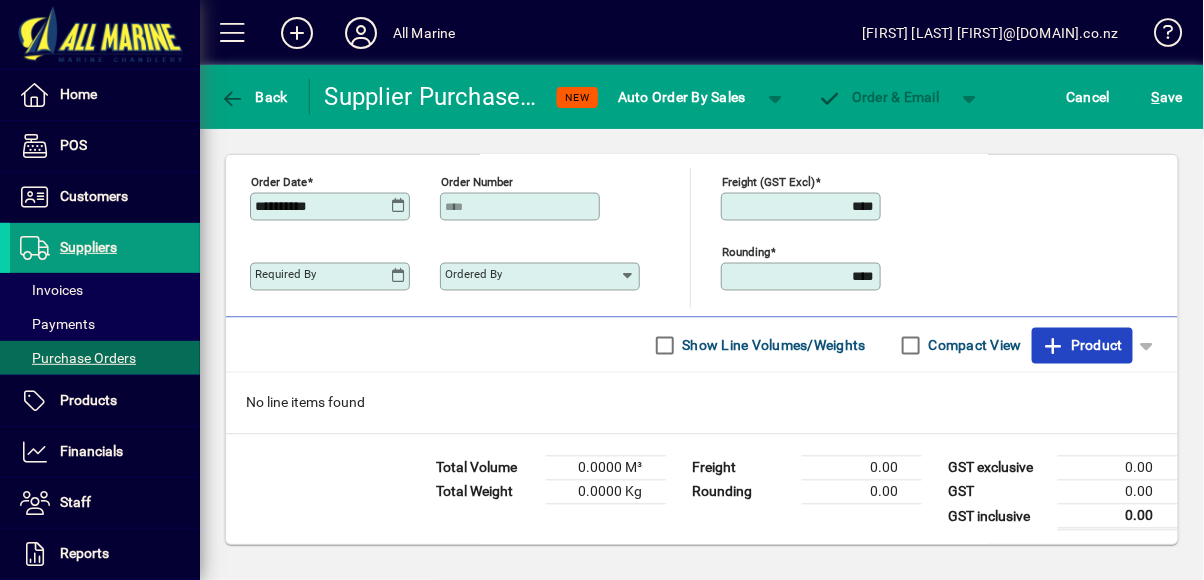 click on "Product" 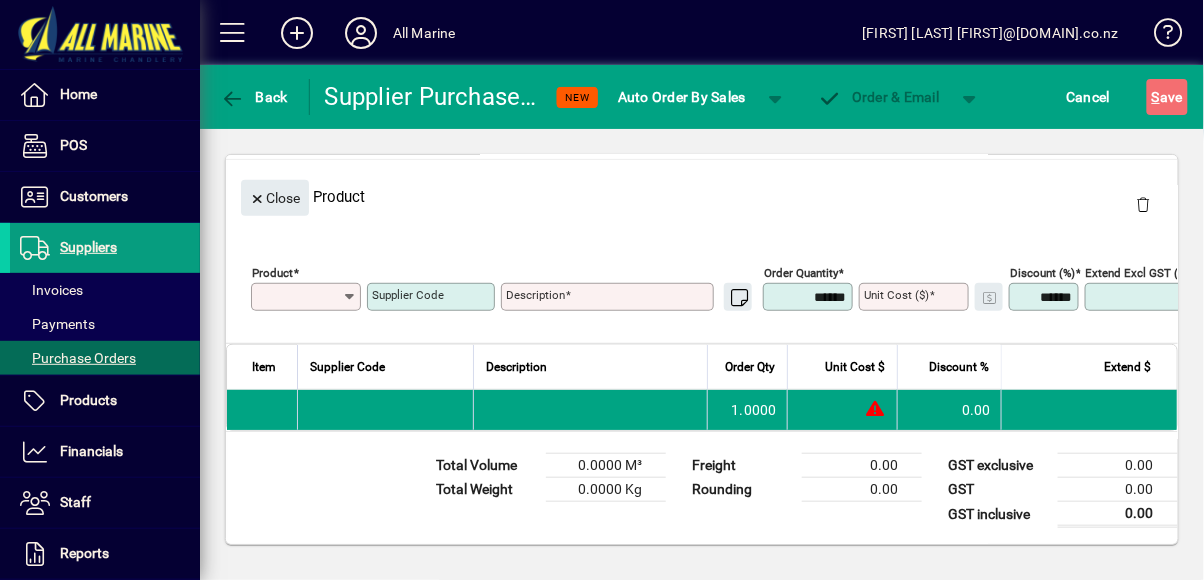 scroll, scrollTop: 221, scrollLeft: 0, axis: vertical 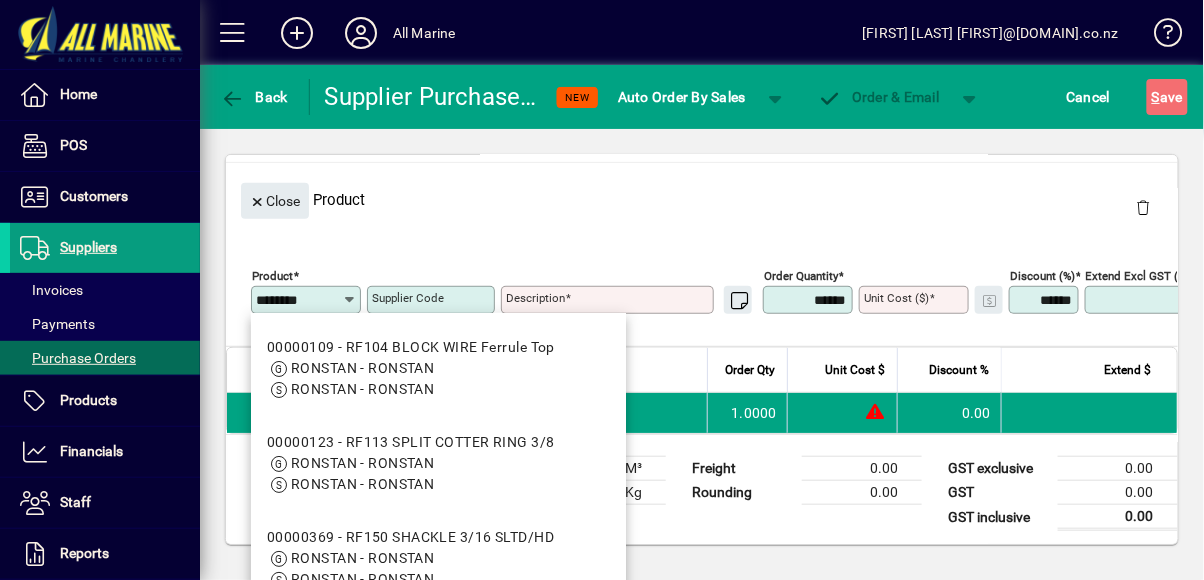 type on "********" 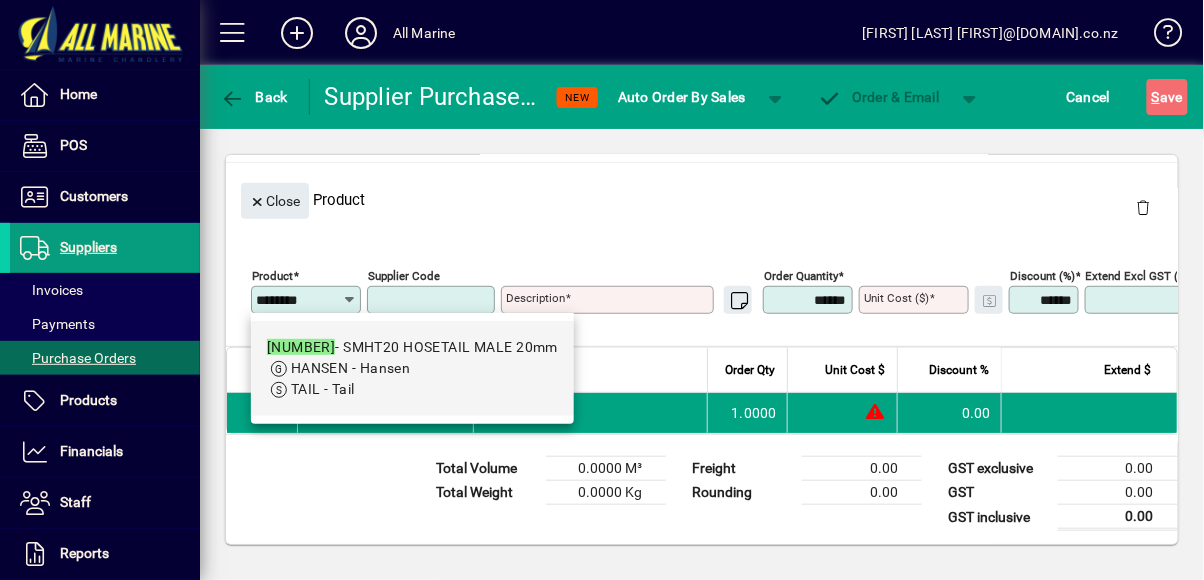 click on "TAIL - Tail" at bounding box center [412, 389] 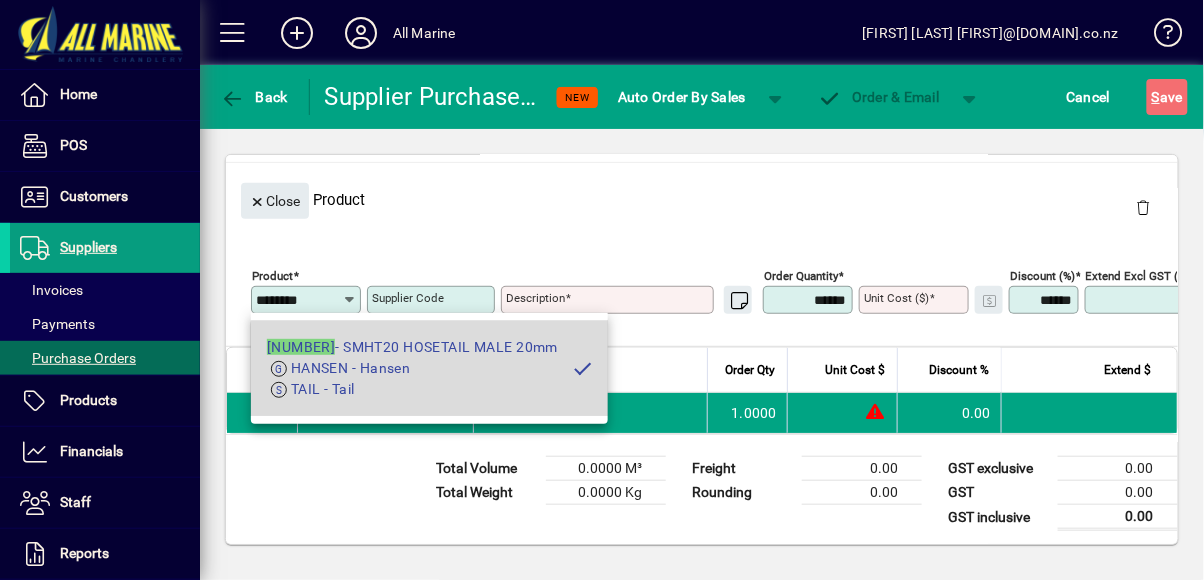 type on "**********" 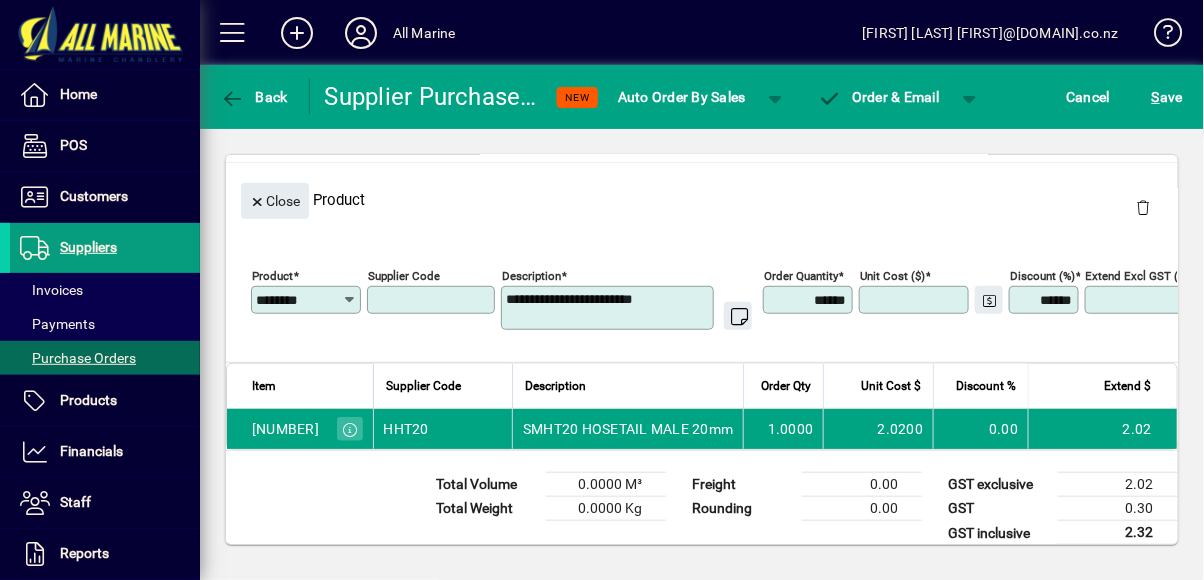type on "*****" 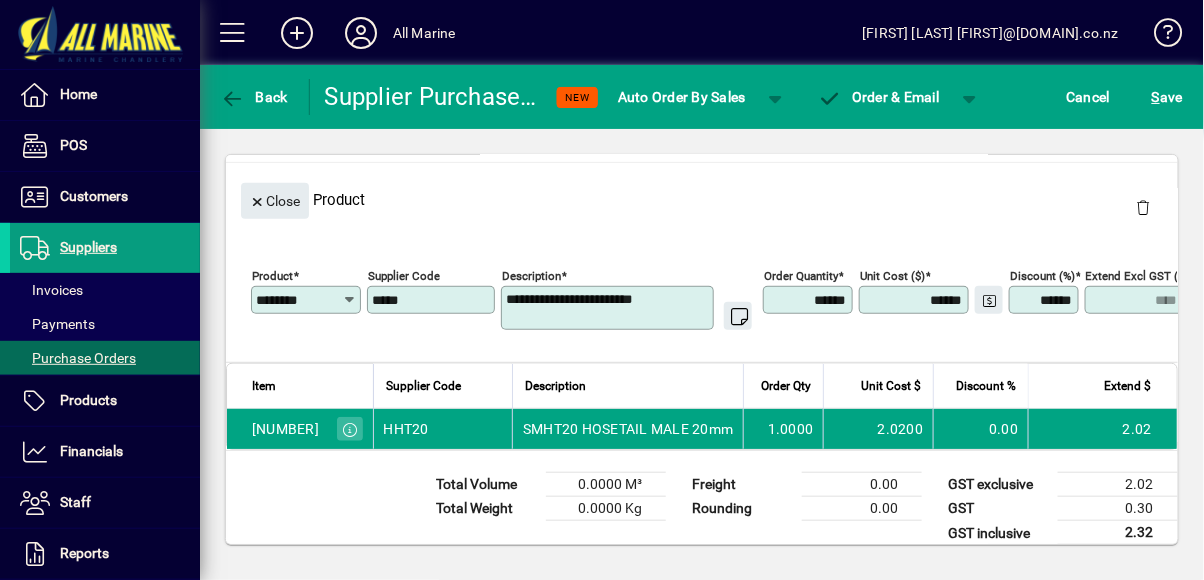 click on "******" at bounding box center [810, 300] 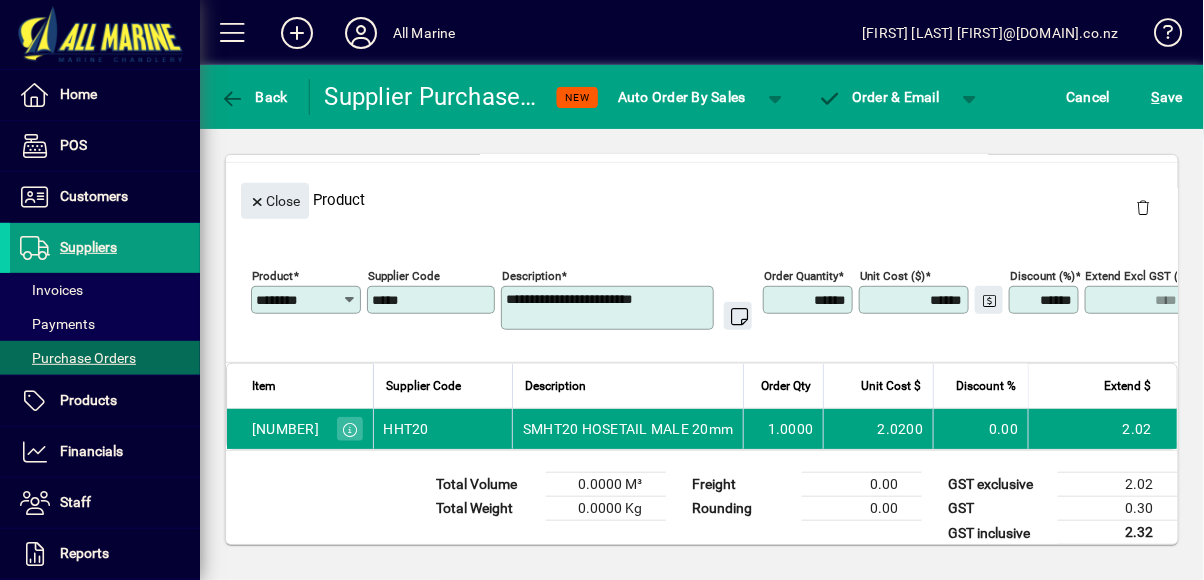 type on "*****" 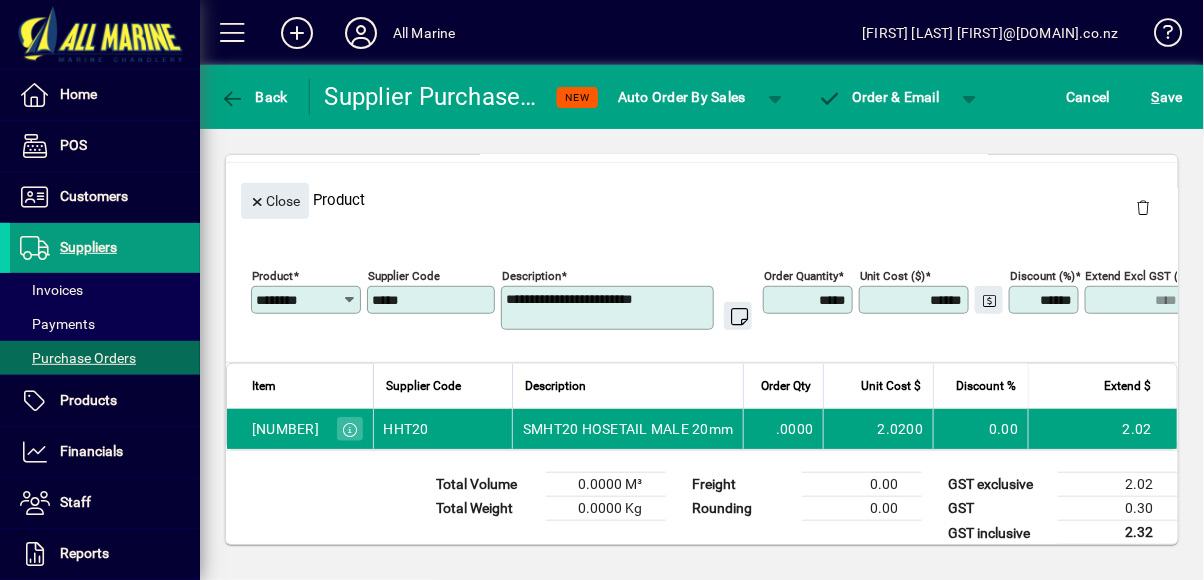 type on "****" 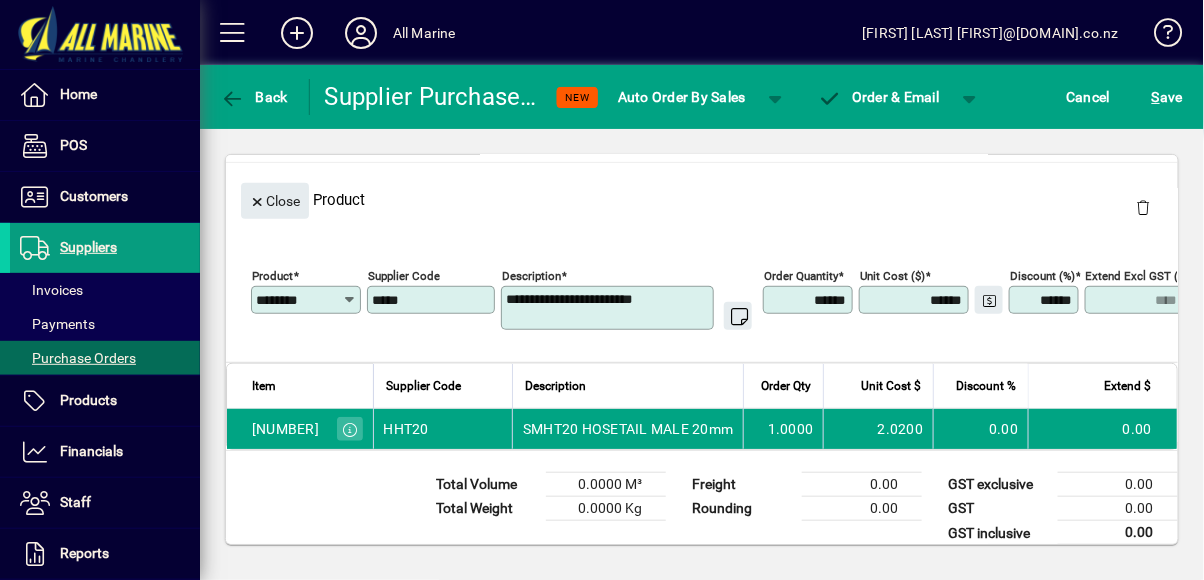 type on "****" 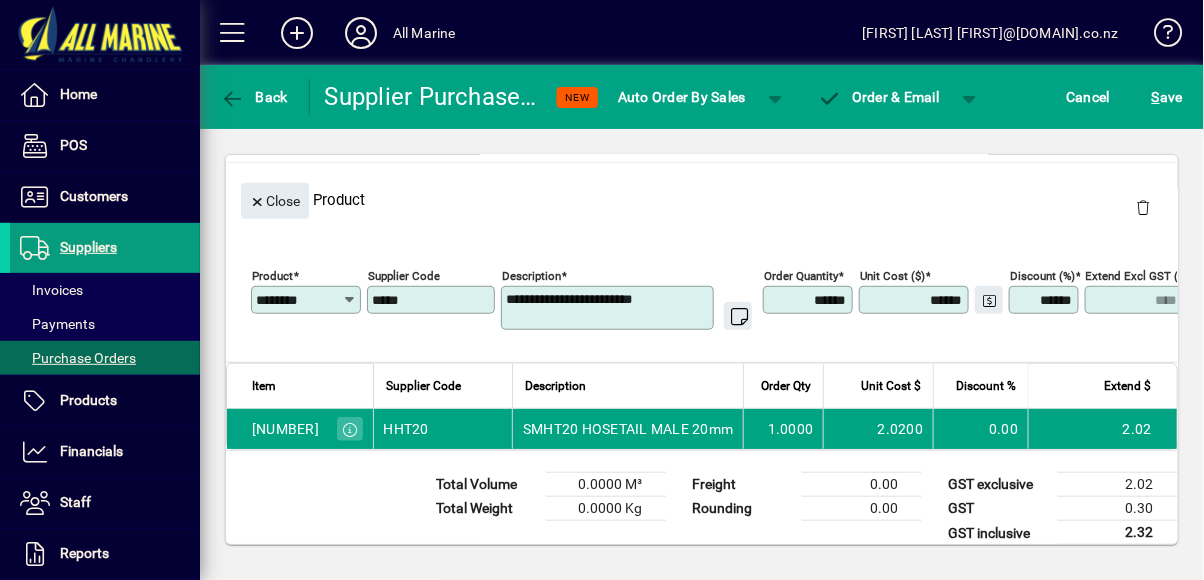 type on "*******" 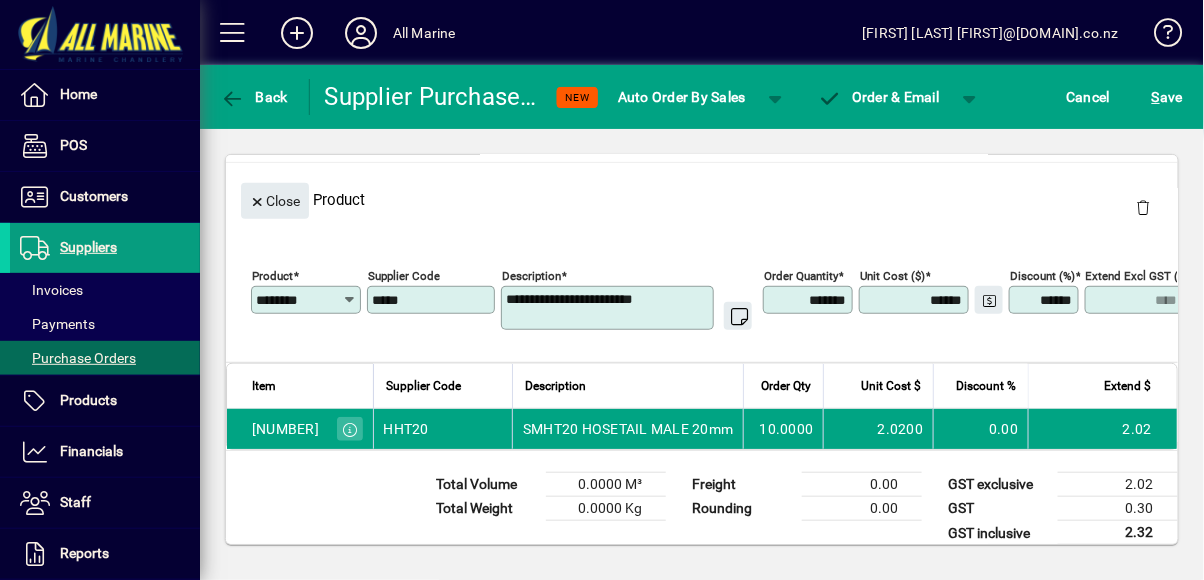 type on "*****" 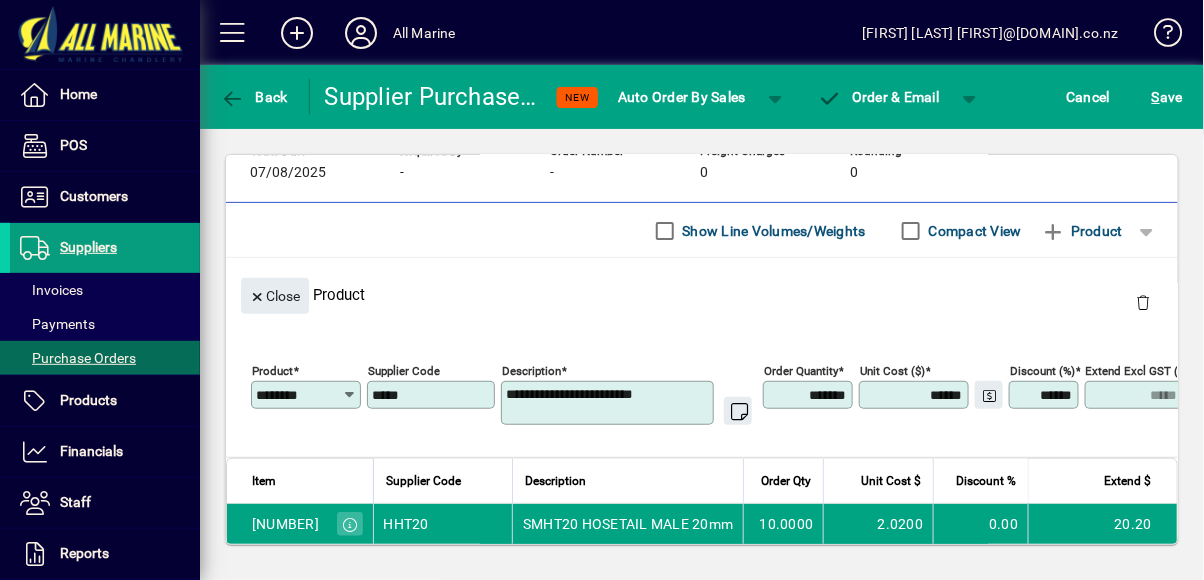 scroll, scrollTop: 126, scrollLeft: 0, axis: vertical 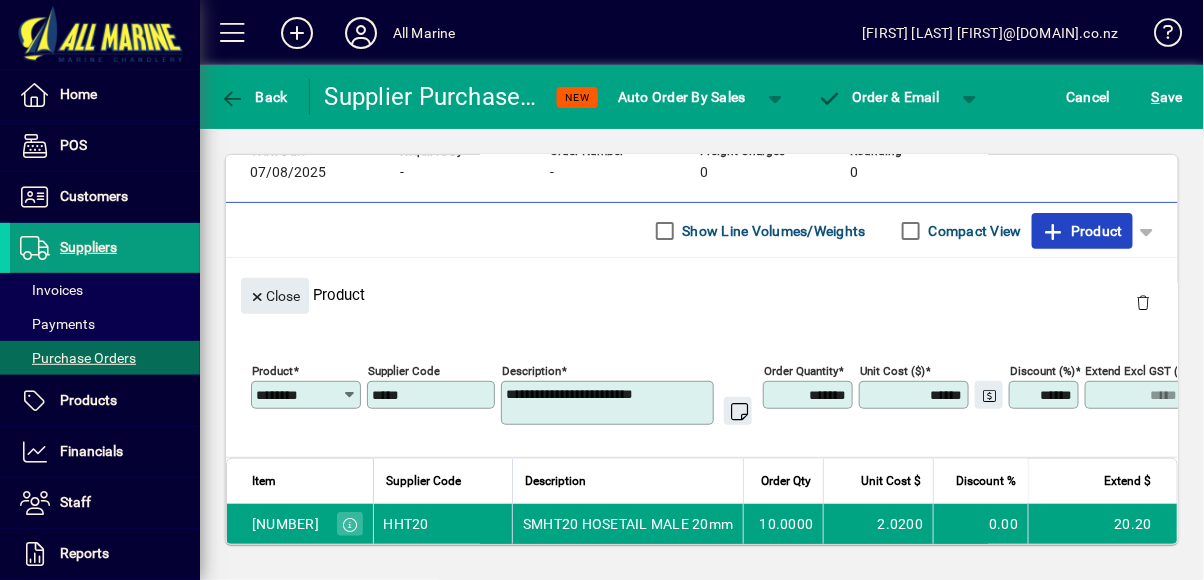 click on "Product" 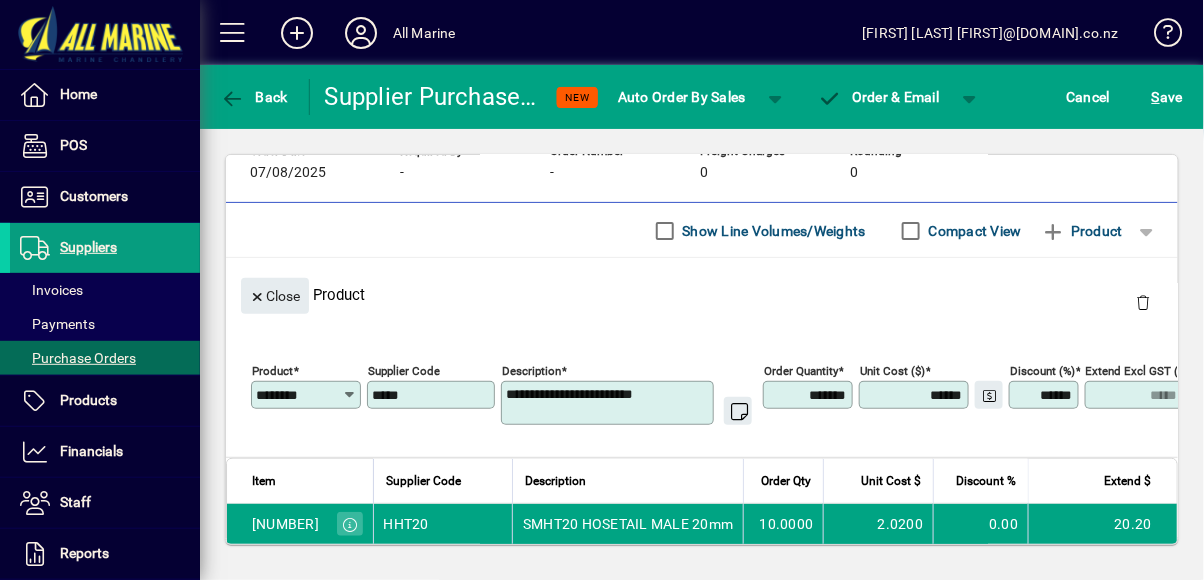 type 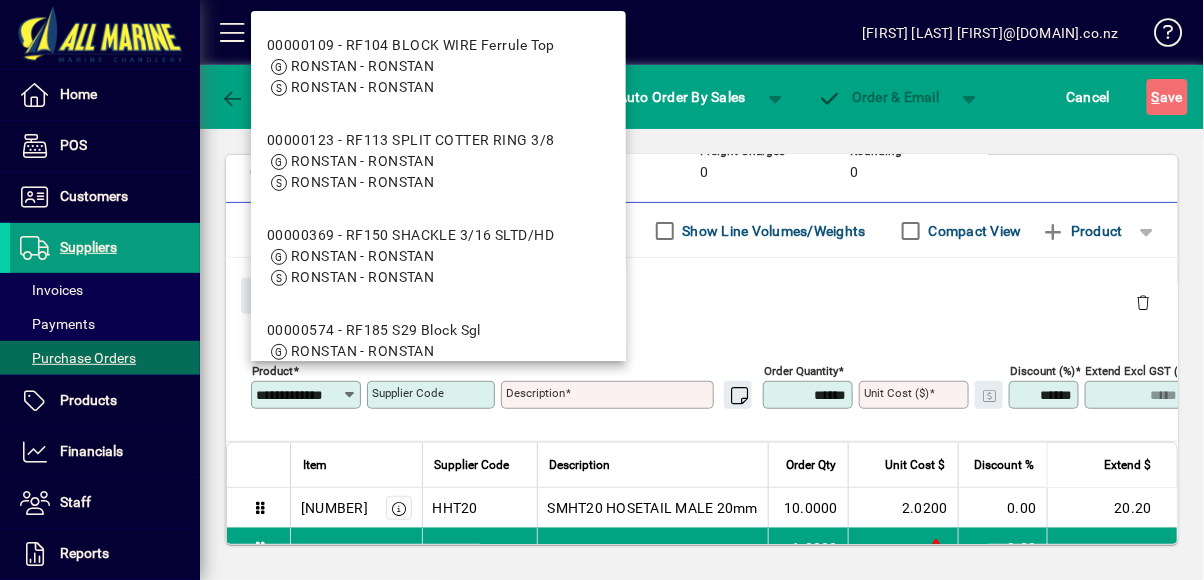 scroll, scrollTop: 0, scrollLeft: 0, axis: both 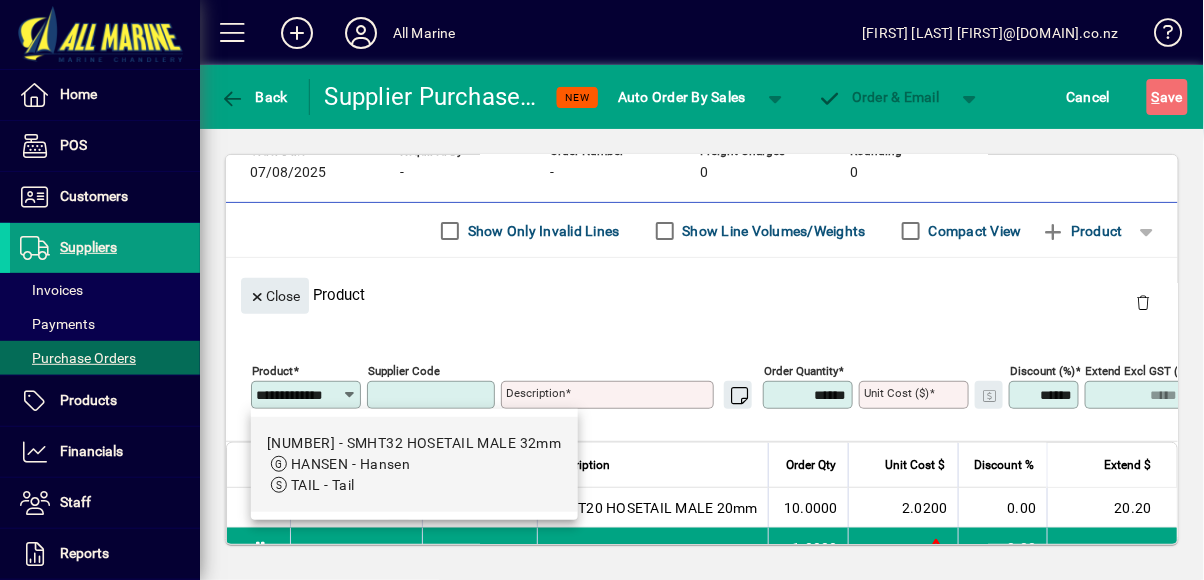 click on "HANSEN - Hansen" at bounding box center (414, 464) 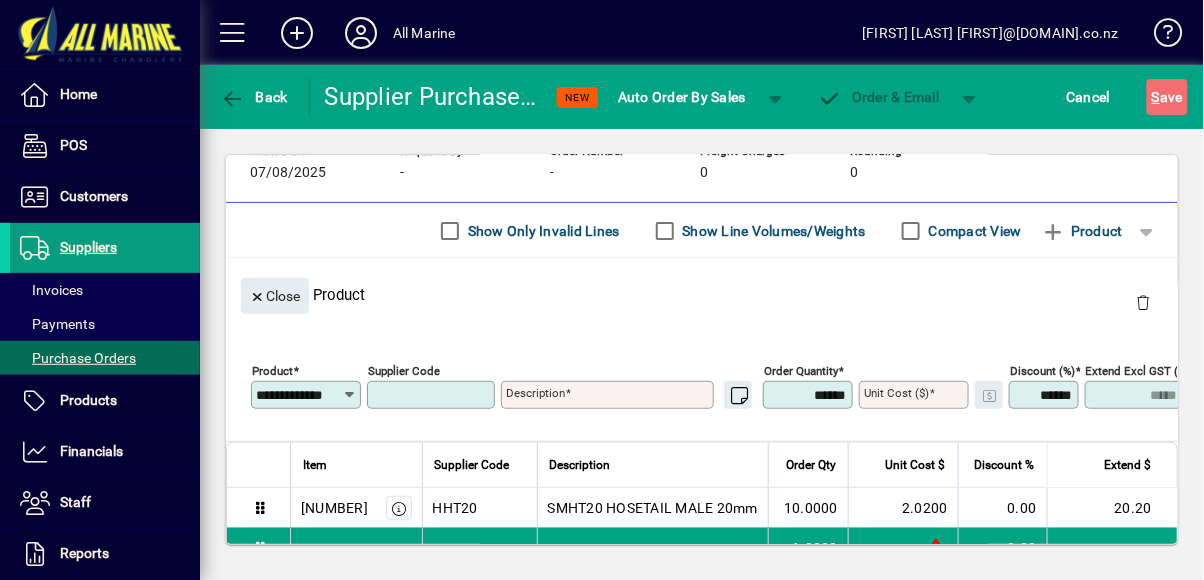 type on "********" 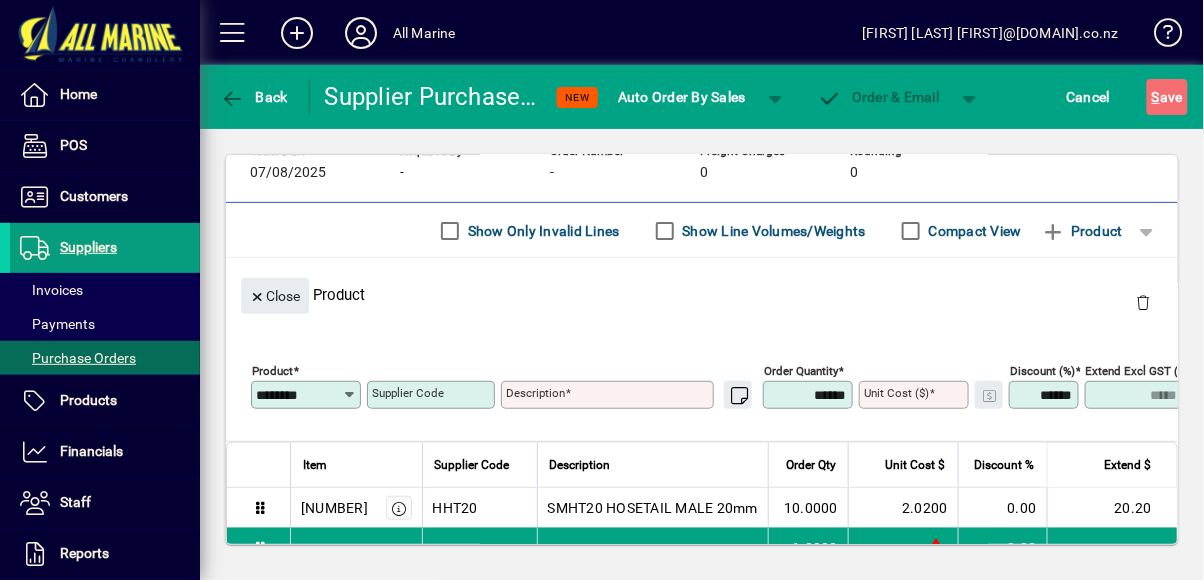 type on "**********" 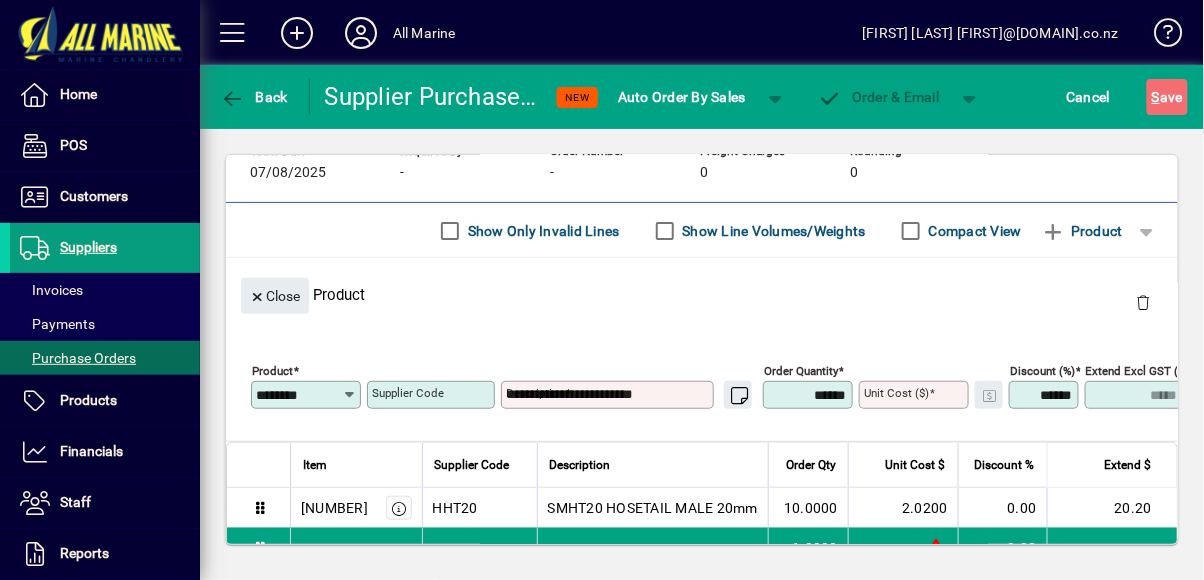 type on "*****" 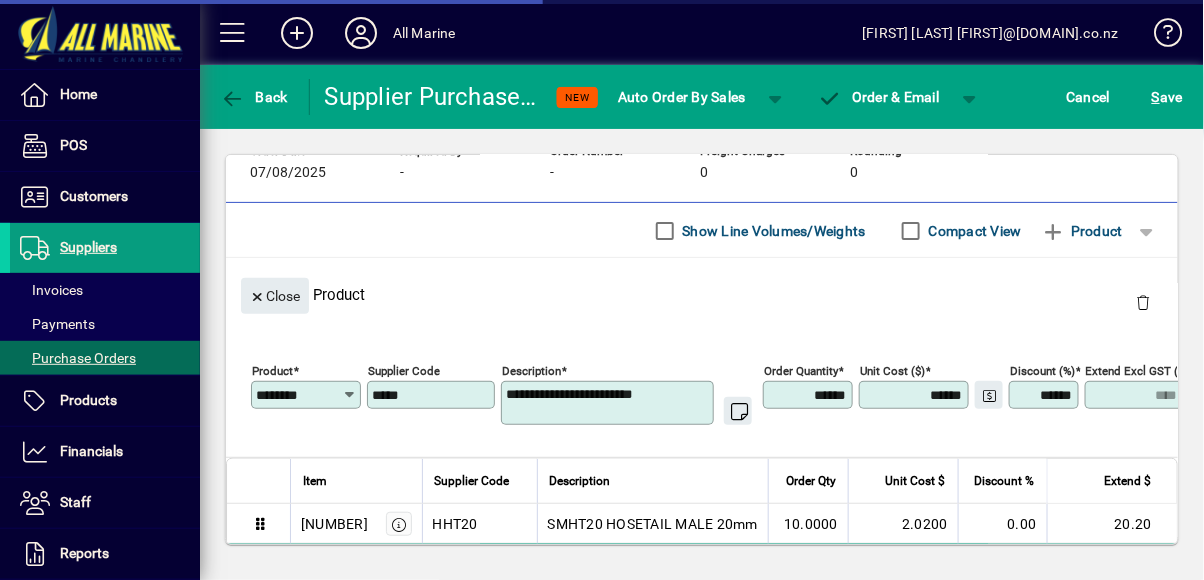 click on "******" at bounding box center (810, 395) 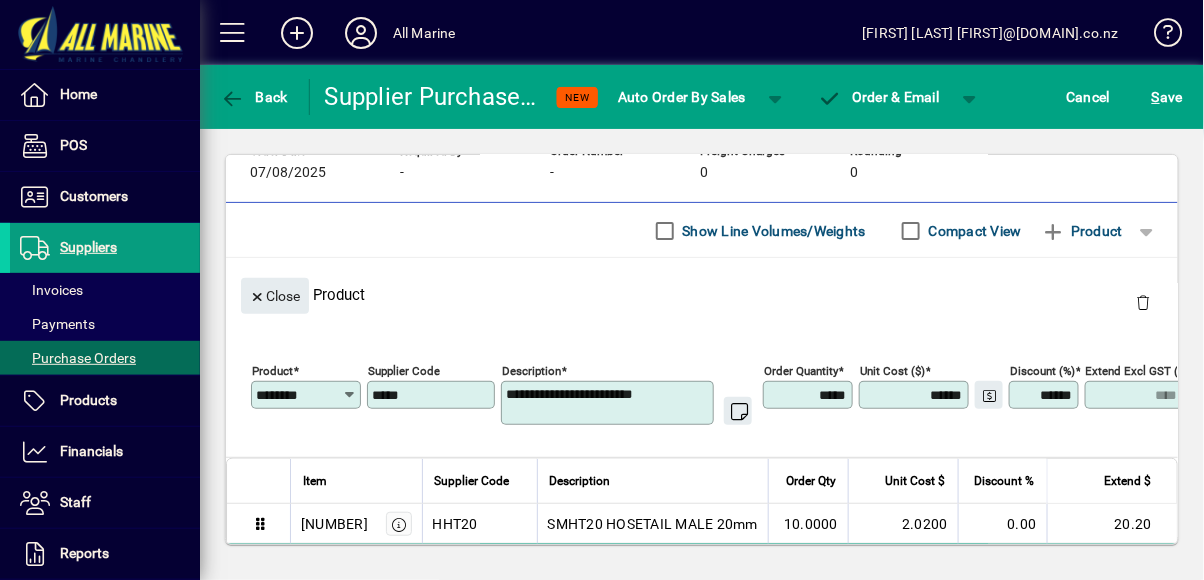 type on "******" 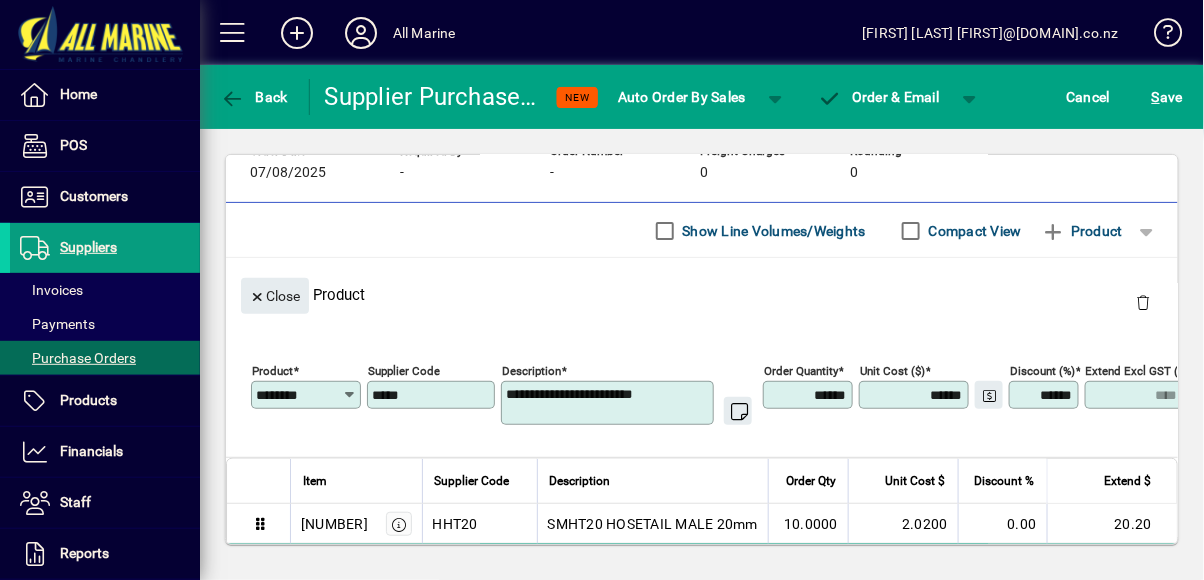 type on "*****" 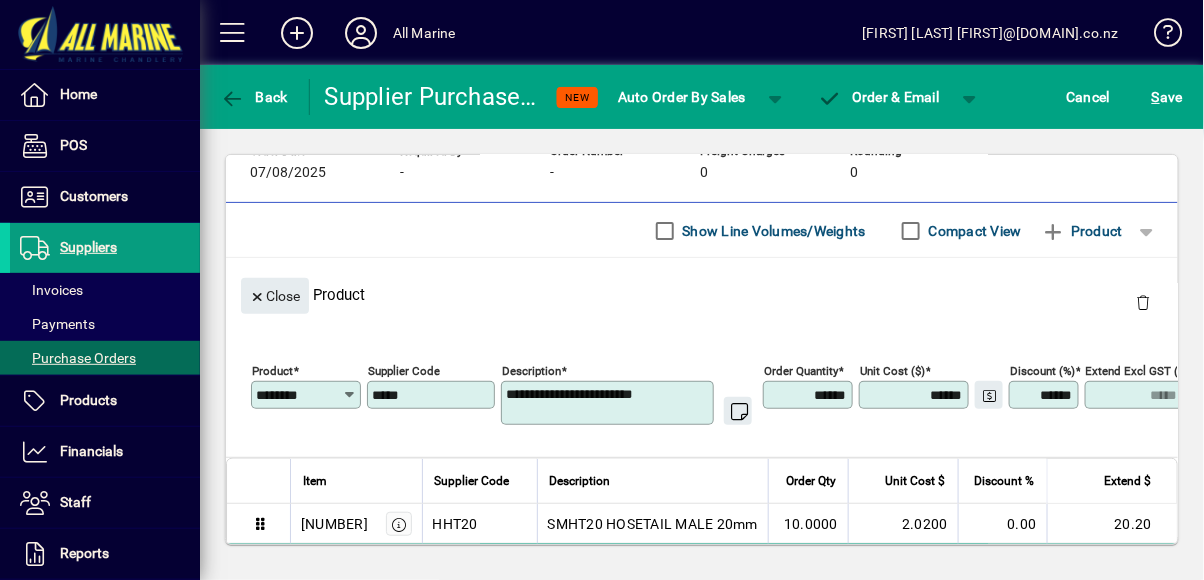 type on "******" 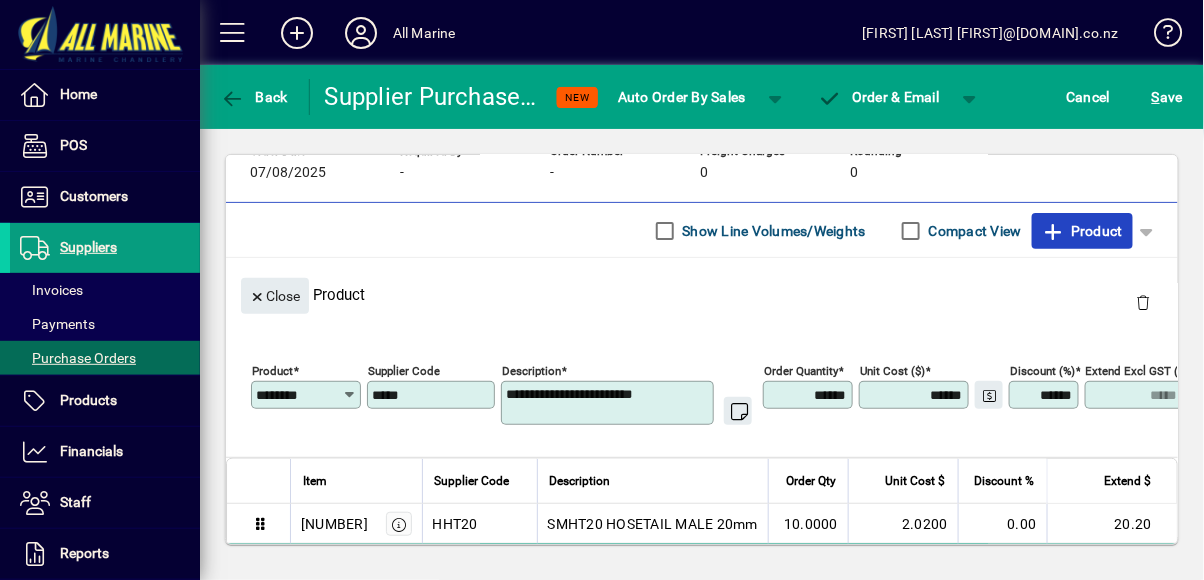 click on "Product" 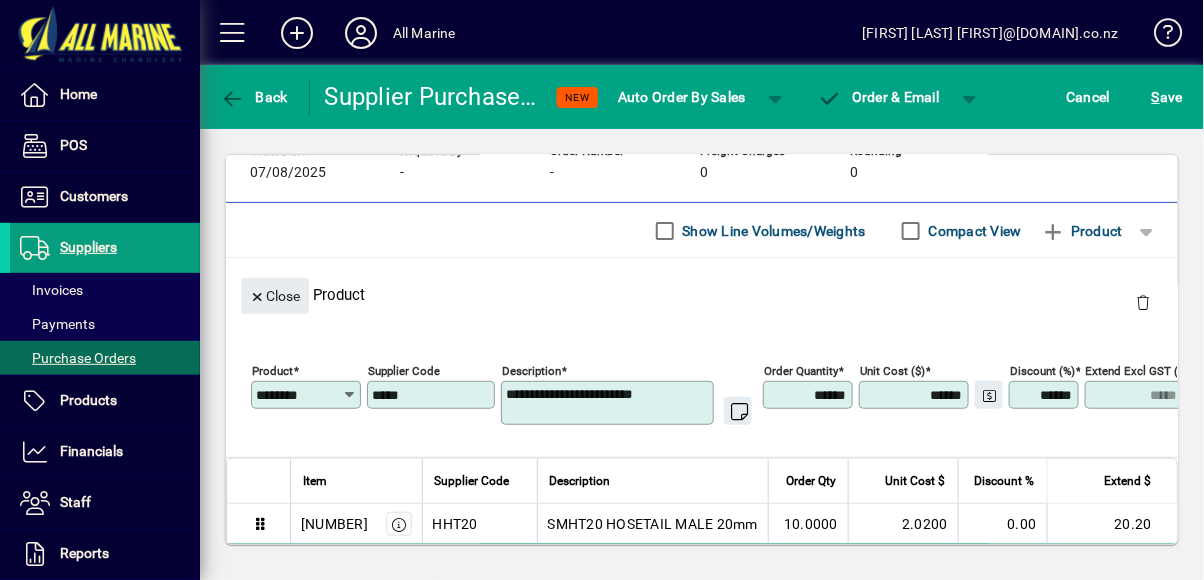 type 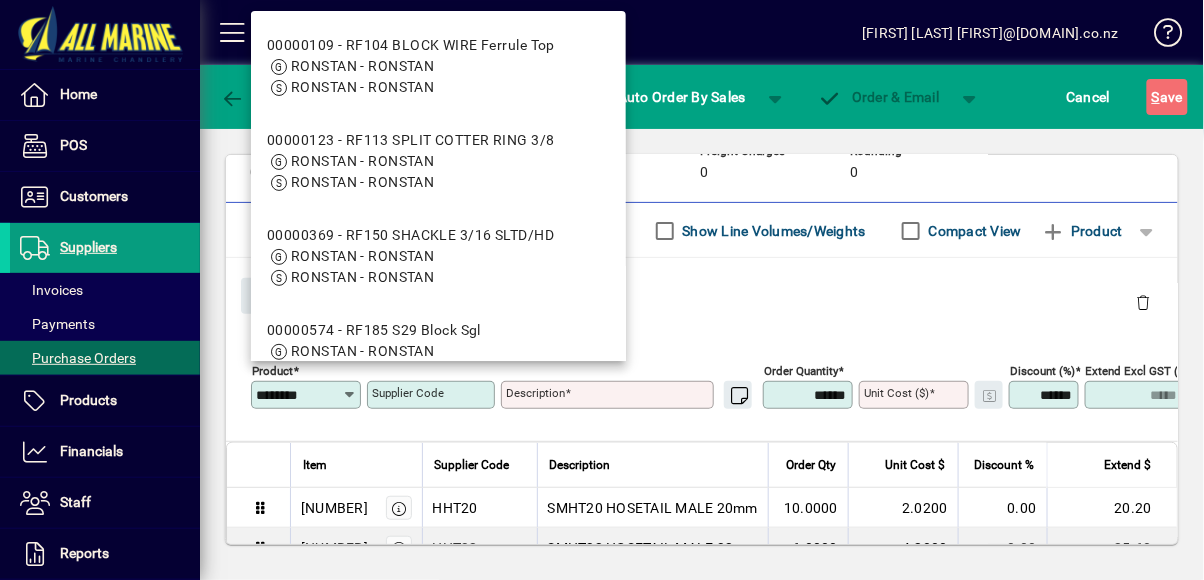 type on "********" 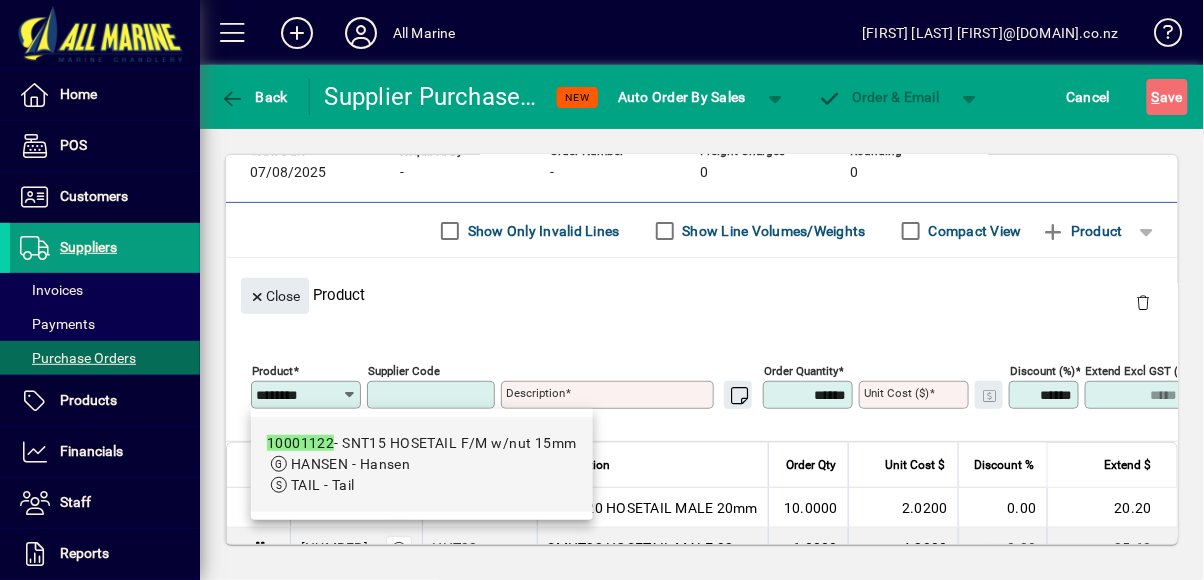 click on "HANSEN - Hansen" at bounding box center (422, 464) 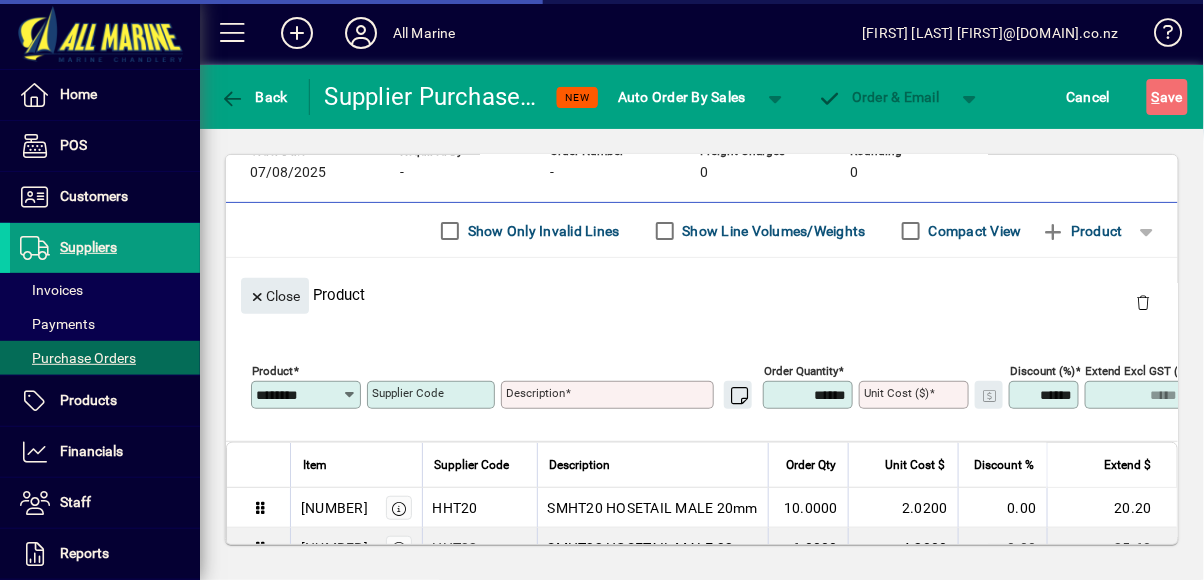 type on "**********" 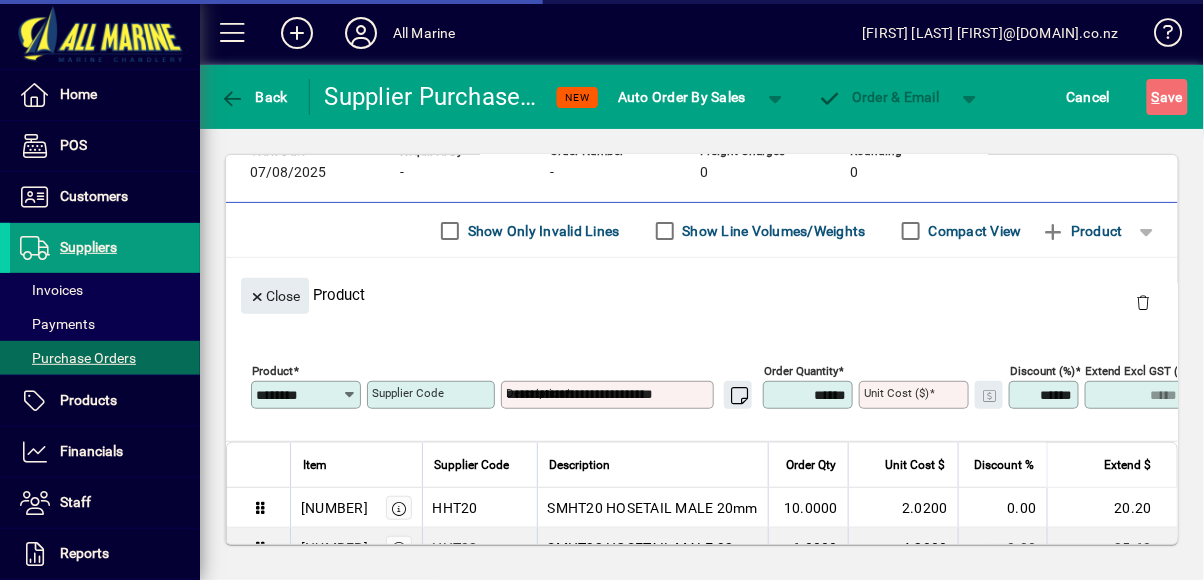 type on "*****" 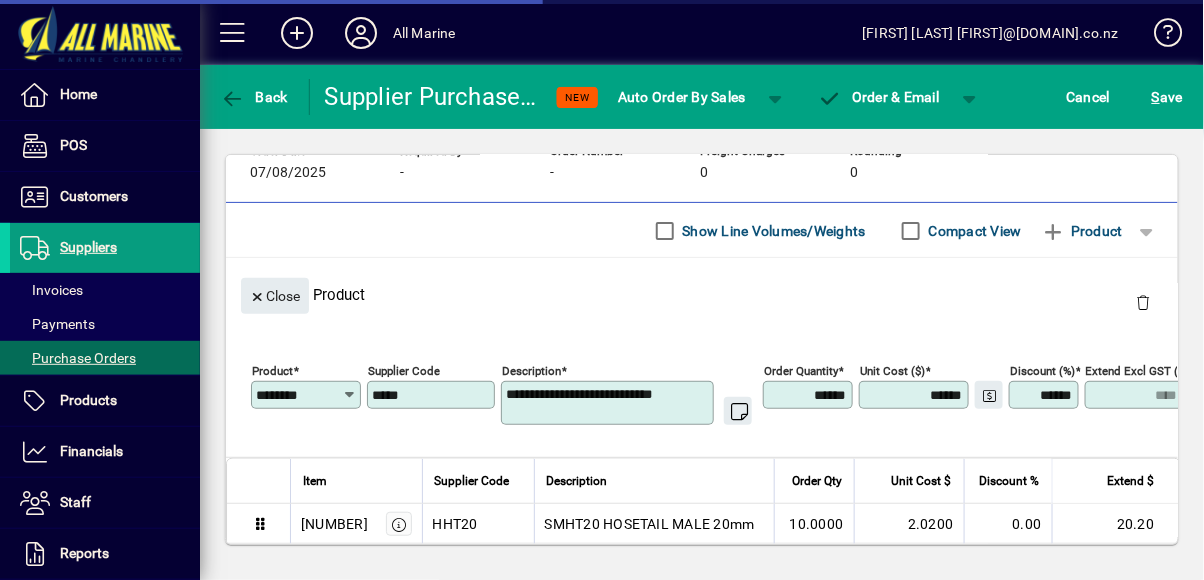 click on "******" at bounding box center (810, 395) 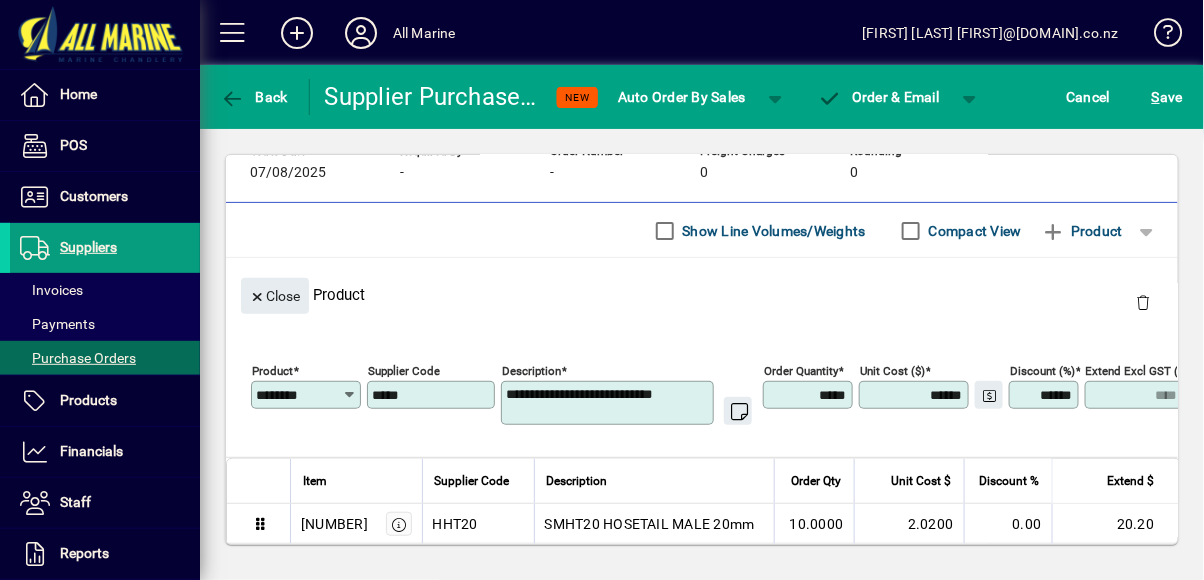 type on "******" 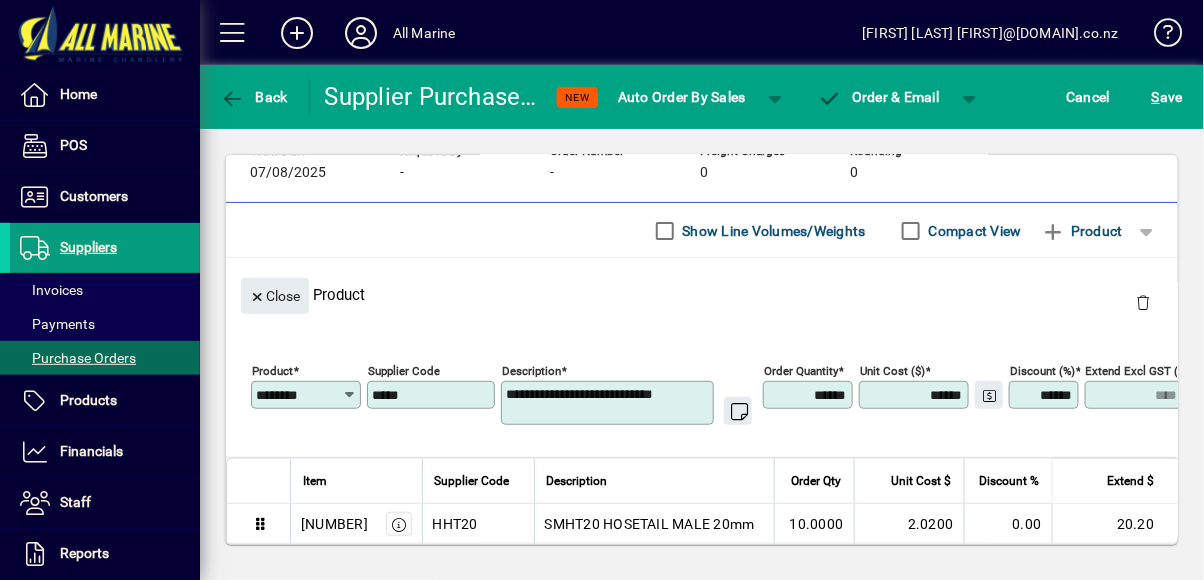 type on "*****" 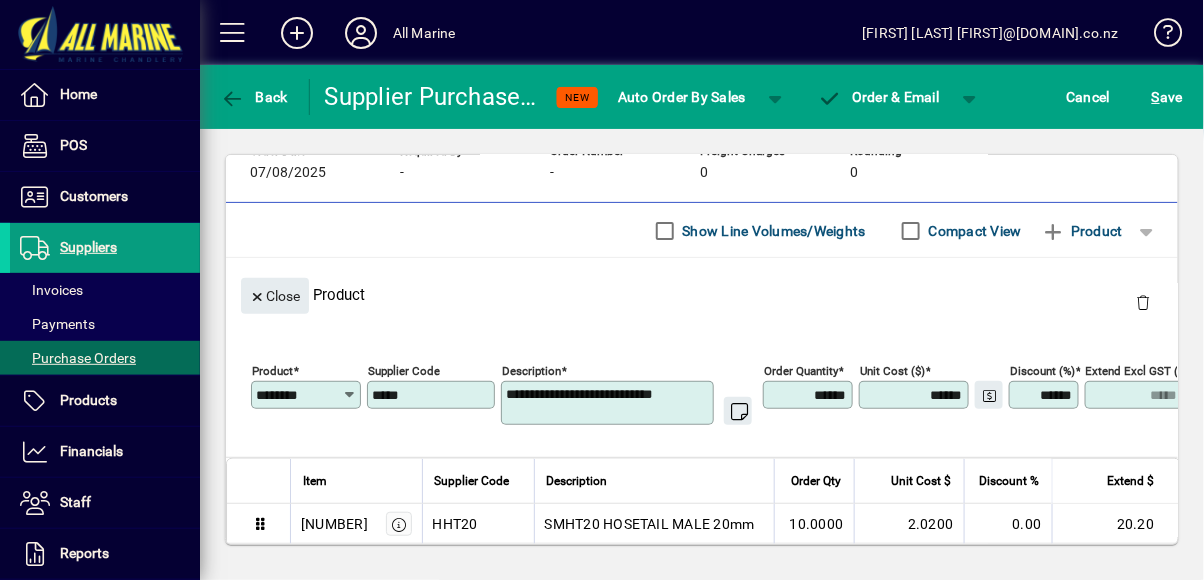 type on "******" 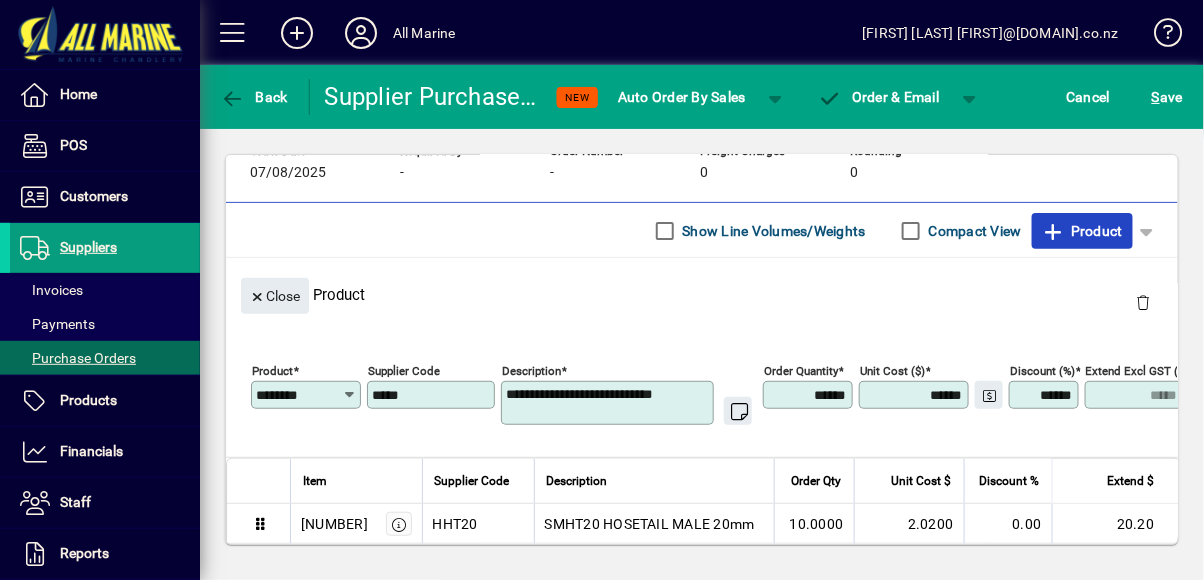 click on "Product" 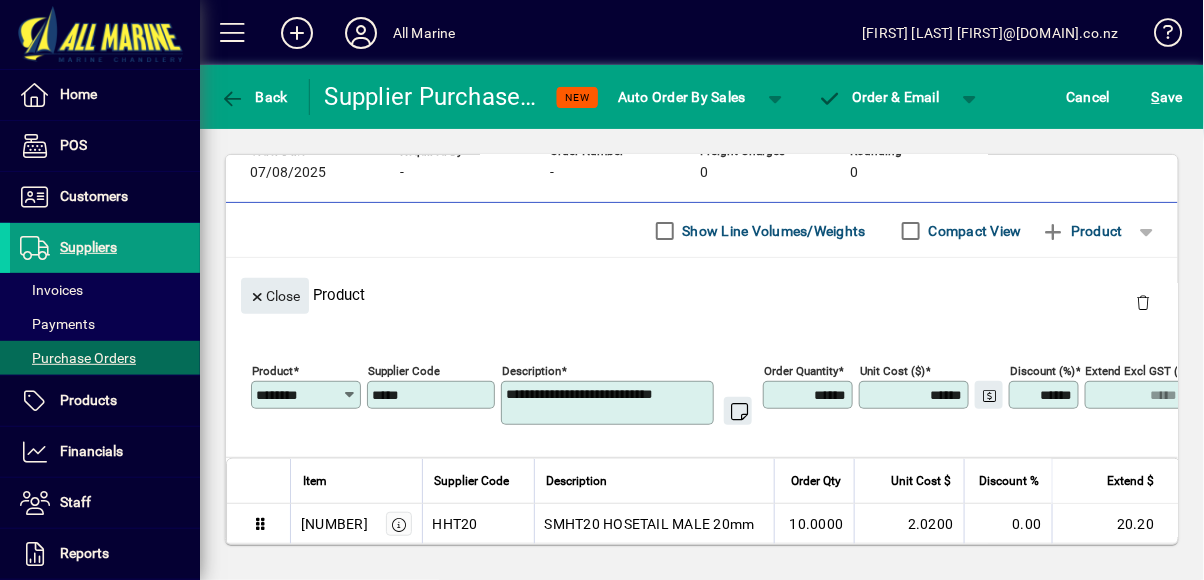 type 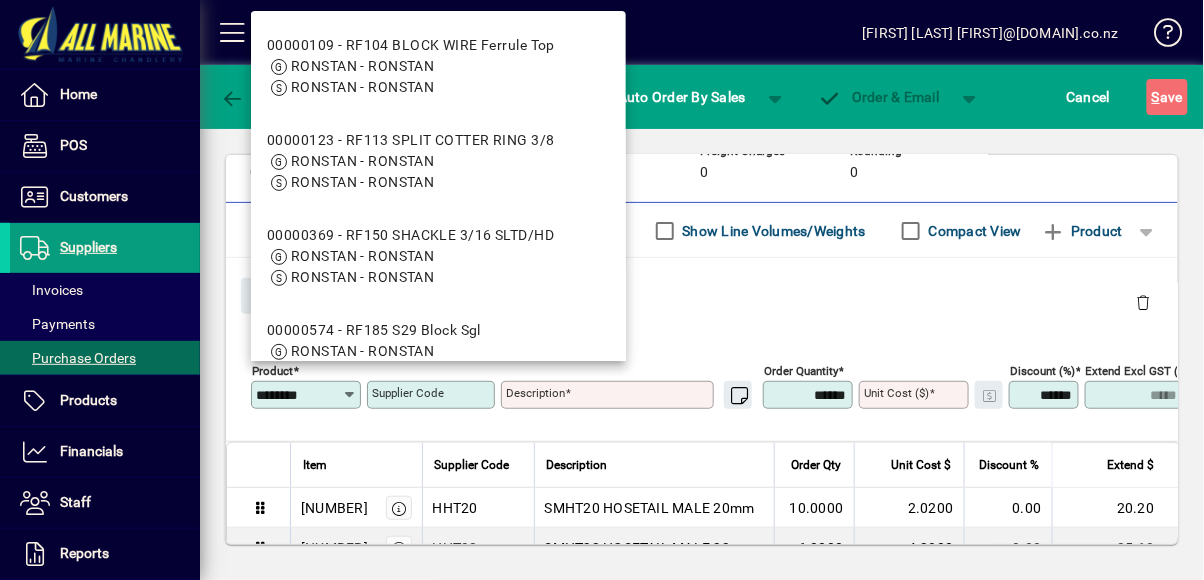 type on "********" 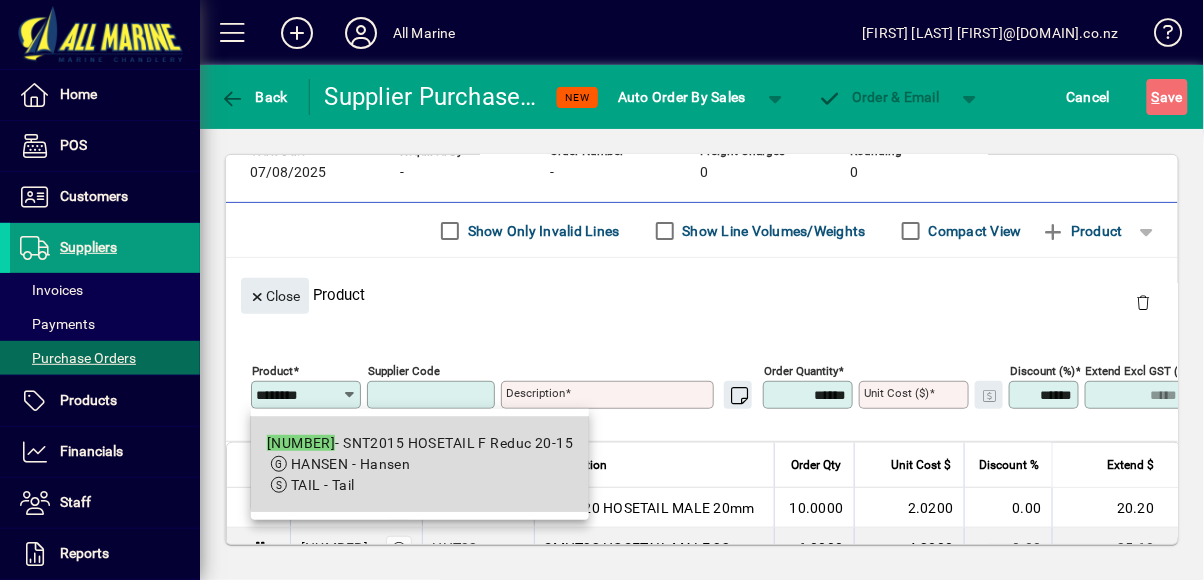 click on "[NUMBER] - SNT2015 HOSETAIL F Reduc 20-15" at bounding box center (420, 443) 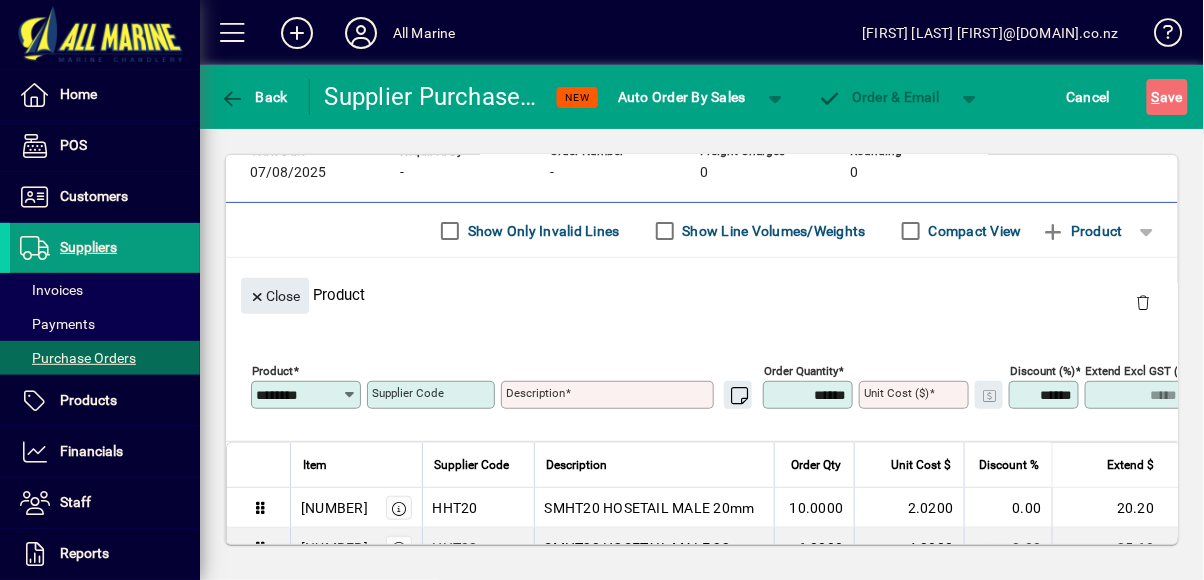 type on "**********" 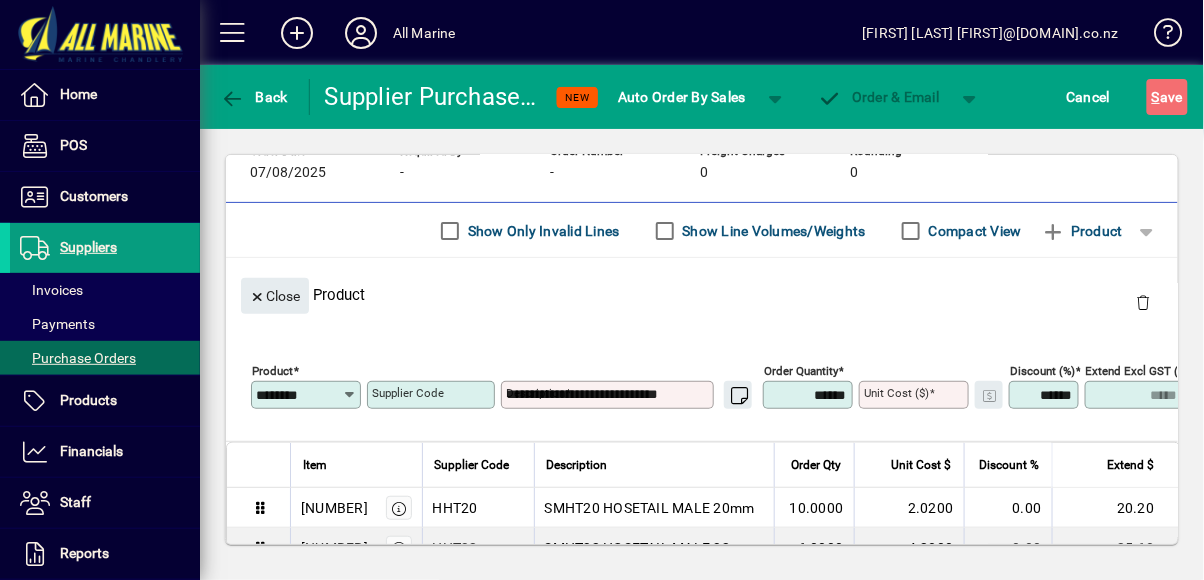 type on "*******" 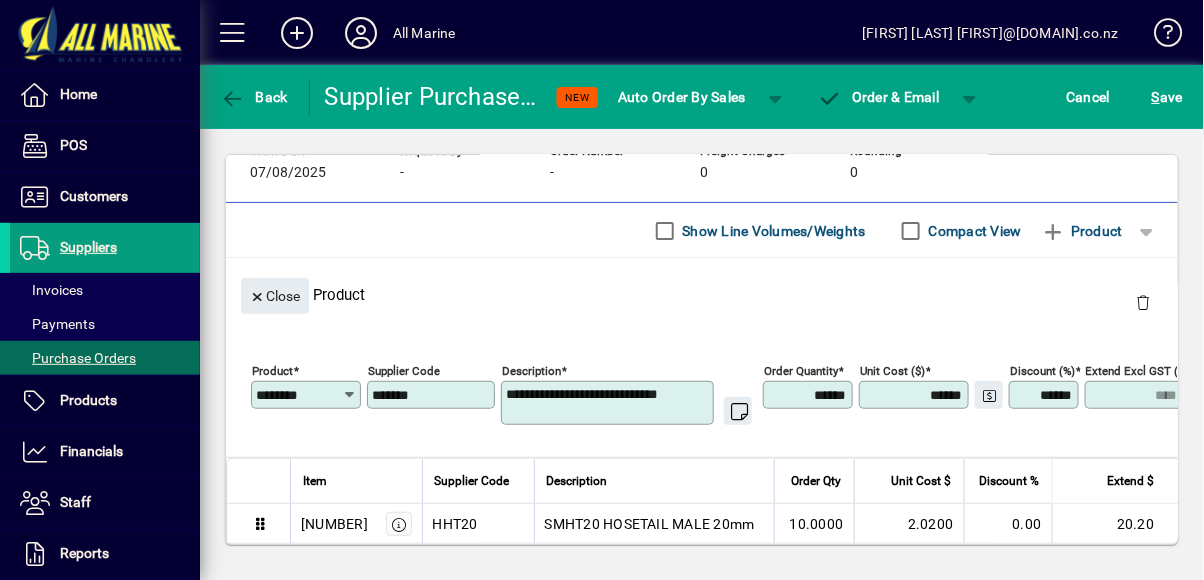 click on "******" at bounding box center [810, 395] 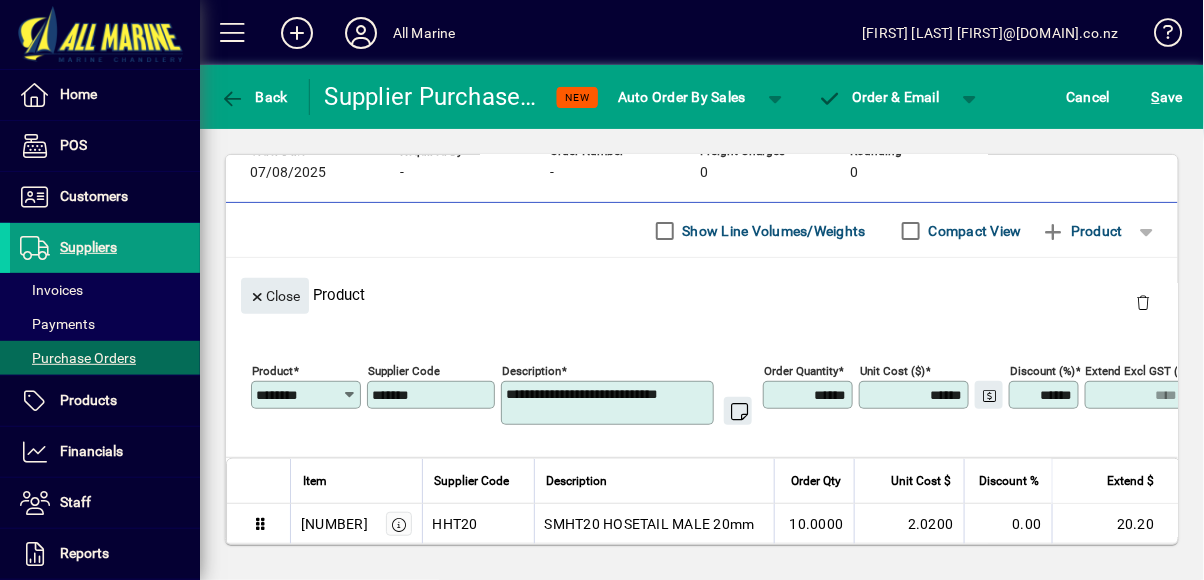 type on "*****" 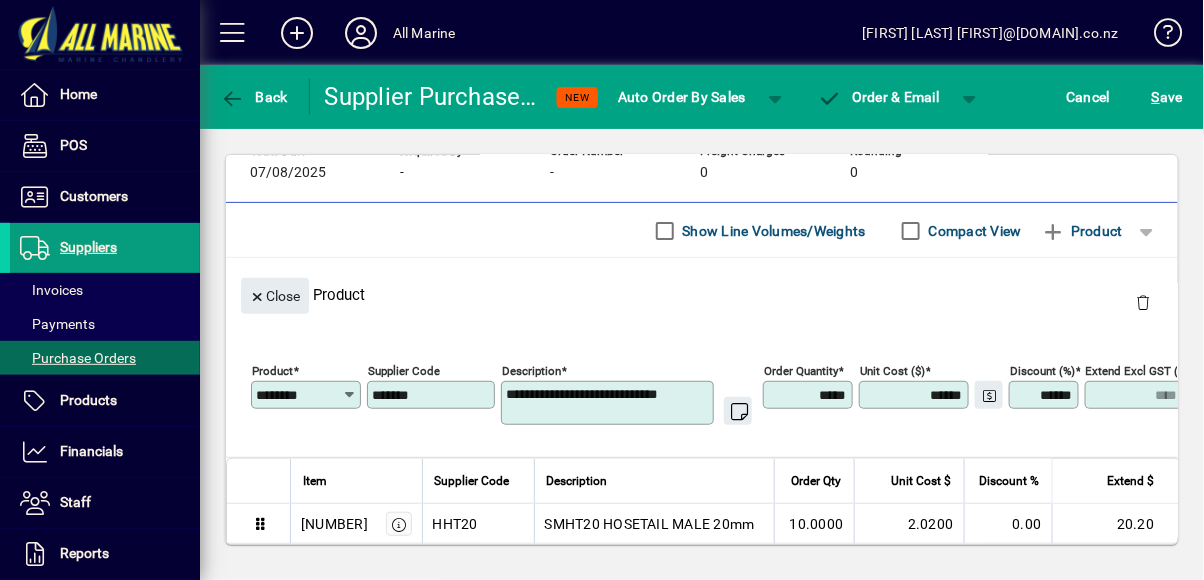 type on "****" 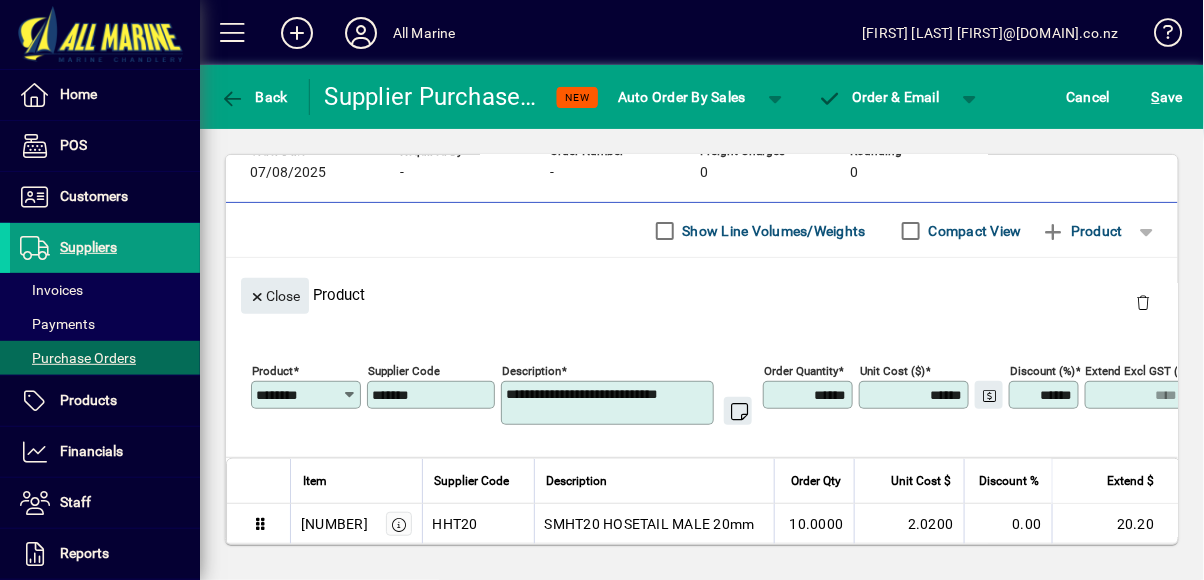 type on "*****" 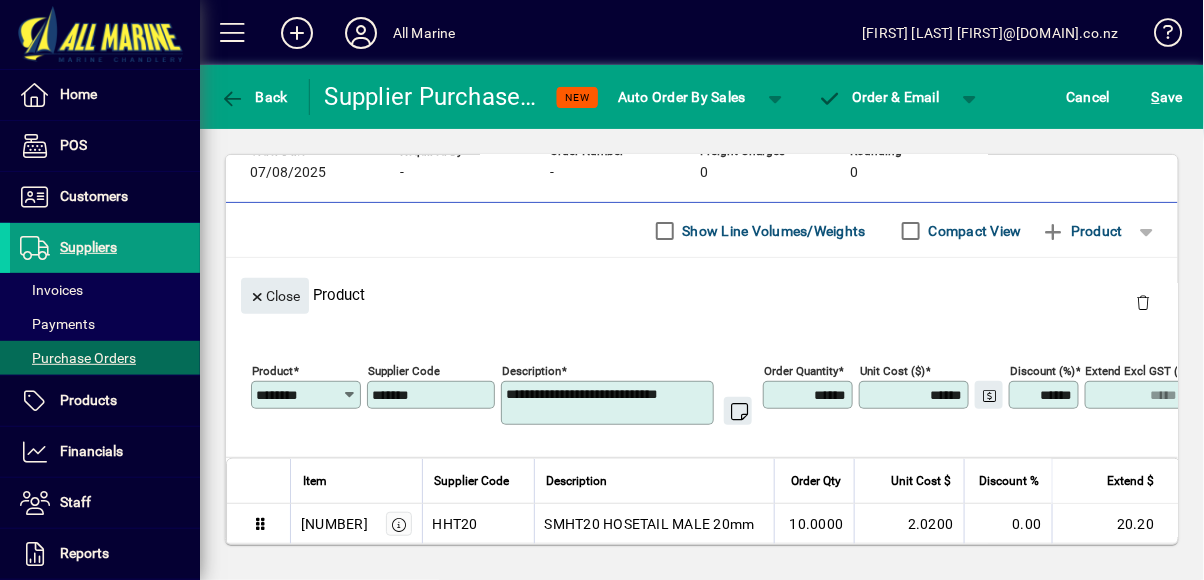 type on "******" 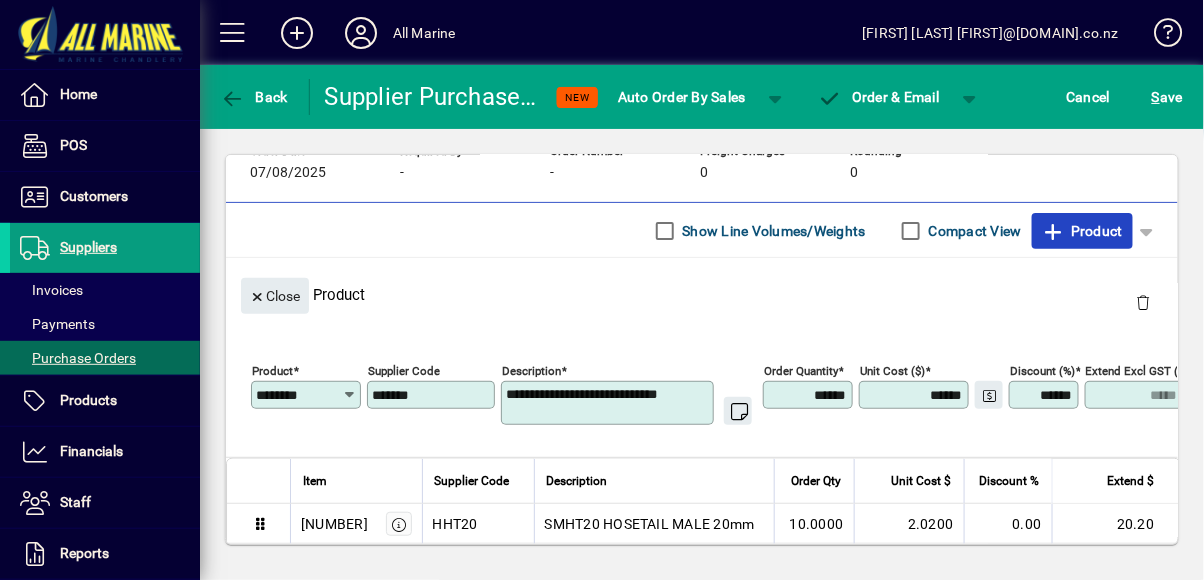 click on "Product" 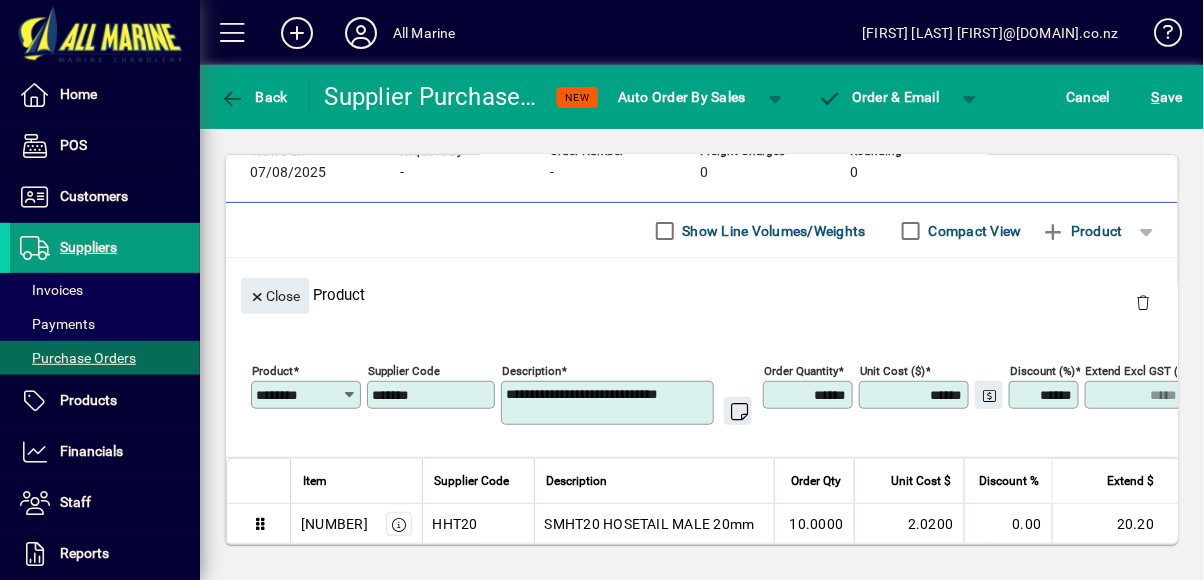 type 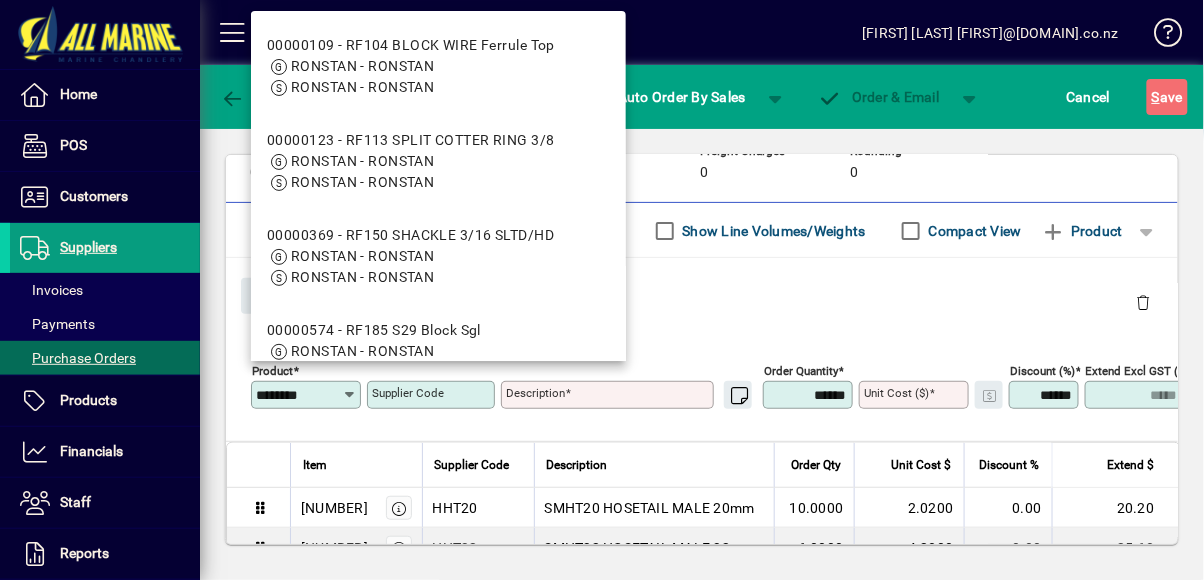 type on "********" 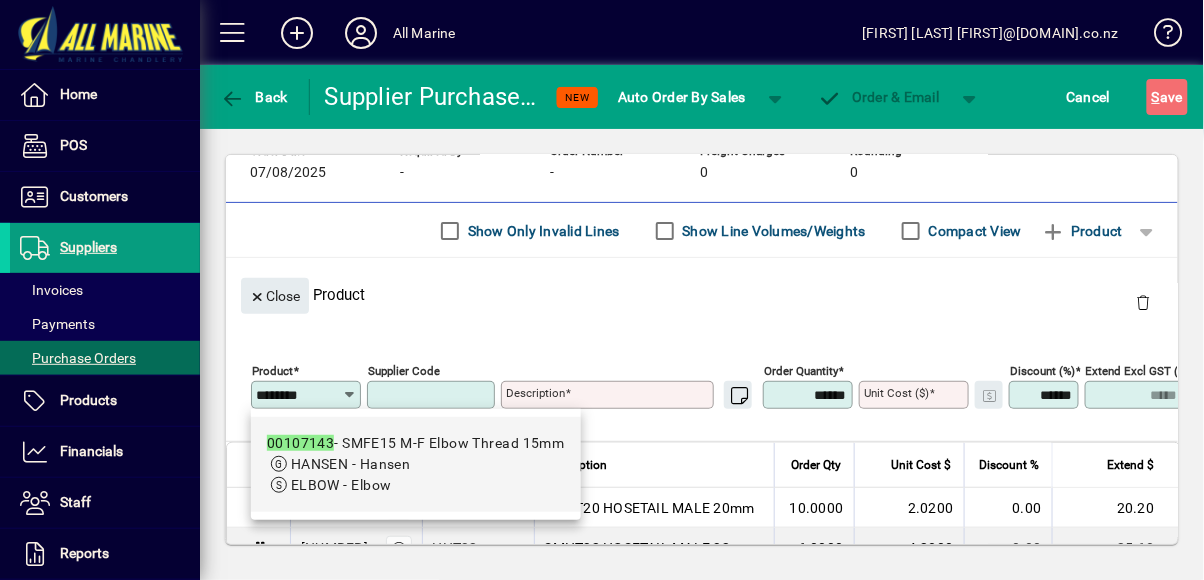 click on "HANSEN - Hansen" at bounding box center [416, 464] 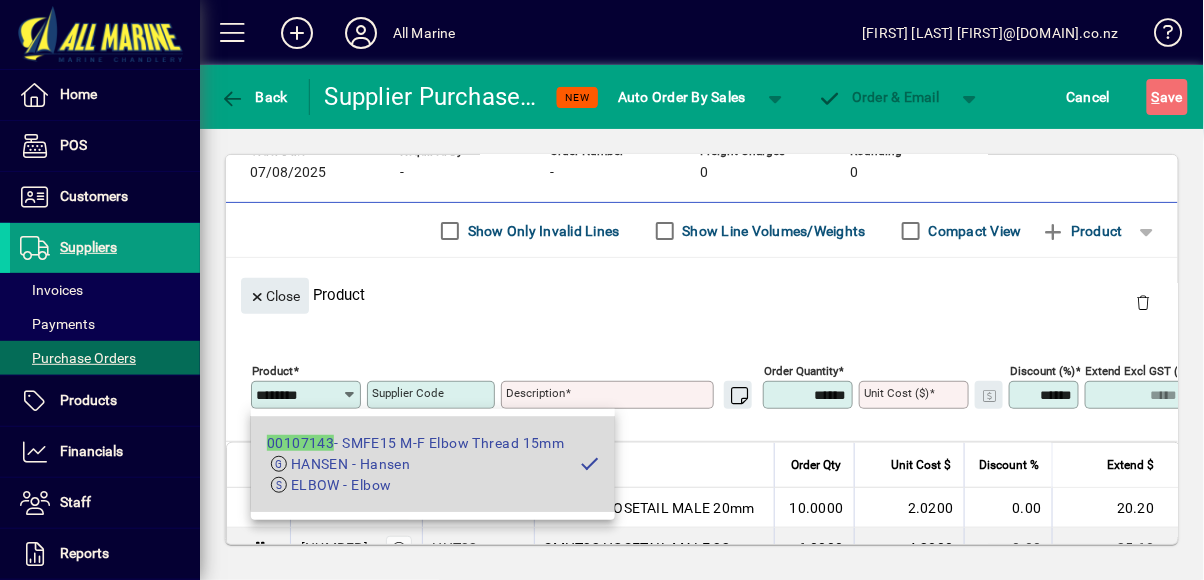type on "**********" 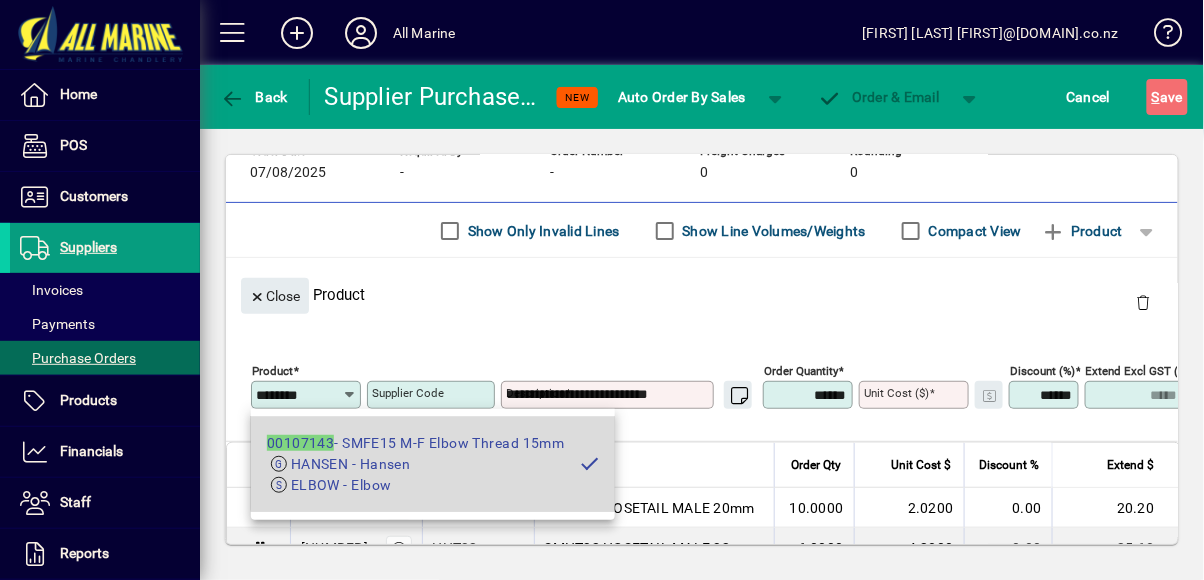 type on "*******" 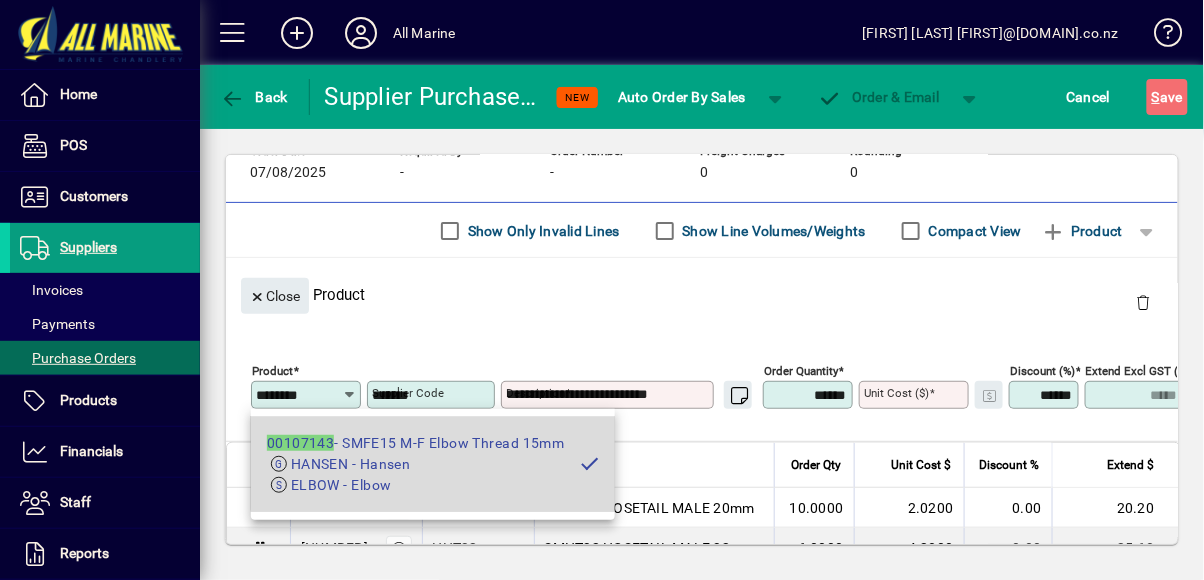 type on "******" 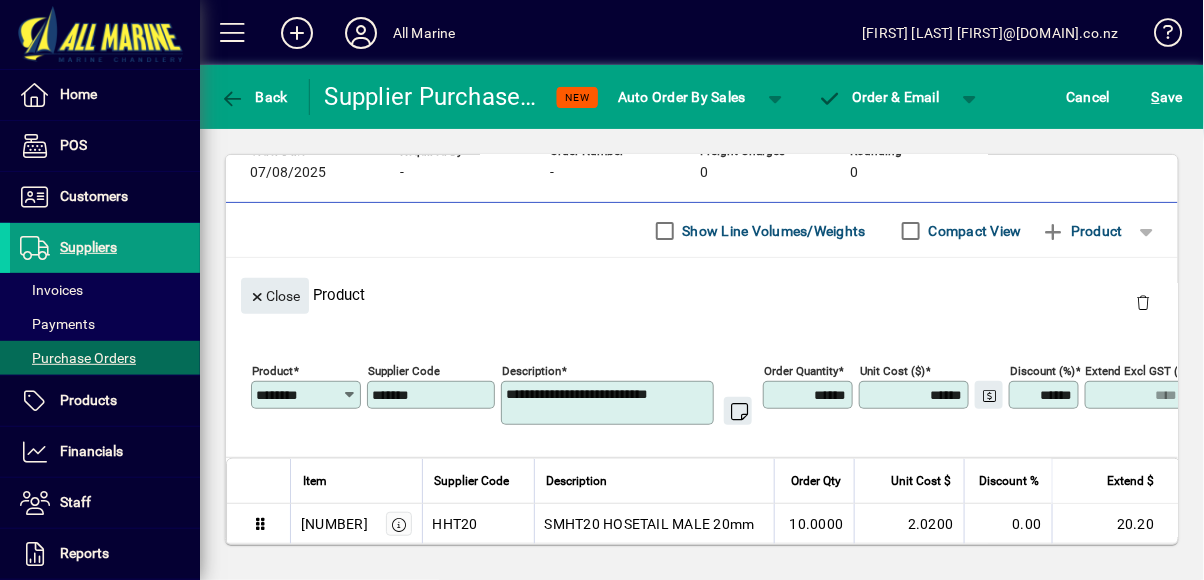 click on "******" at bounding box center (810, 395) 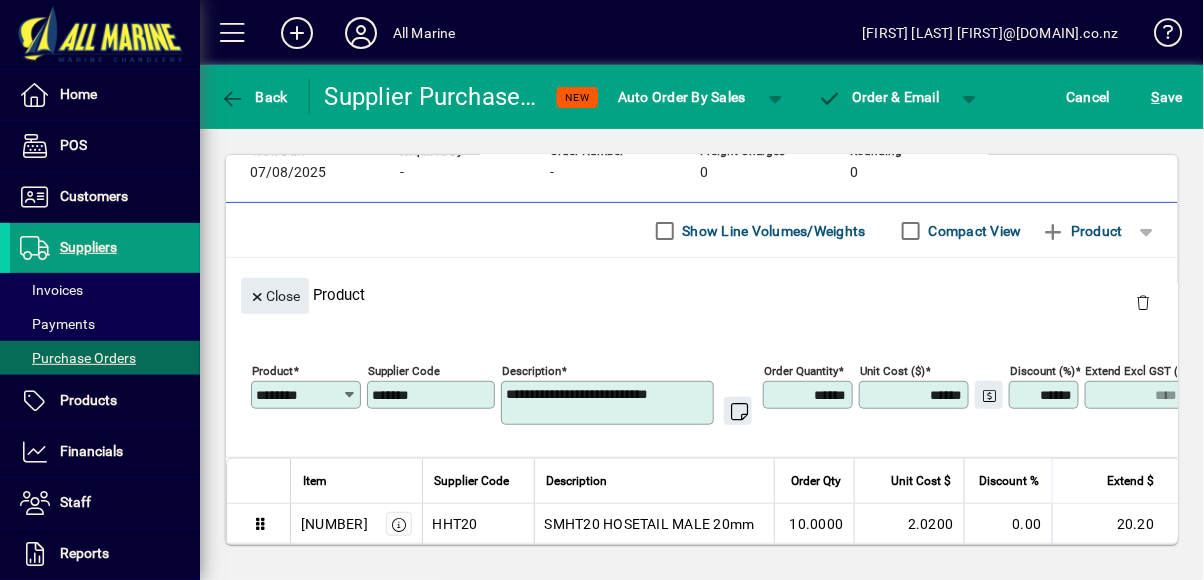type on "*****" 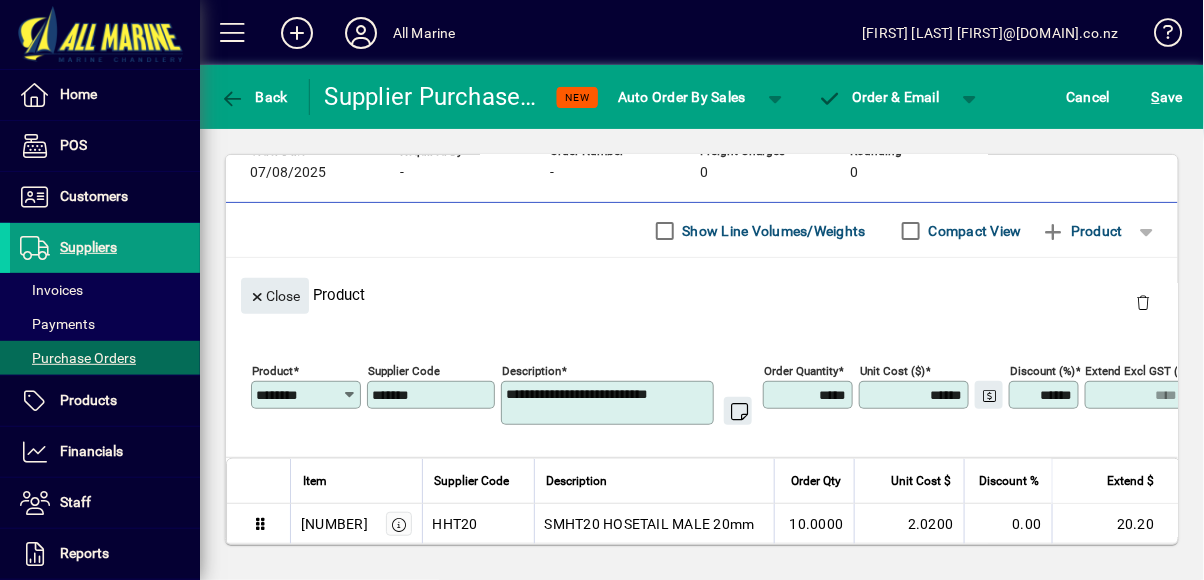 type on "****" 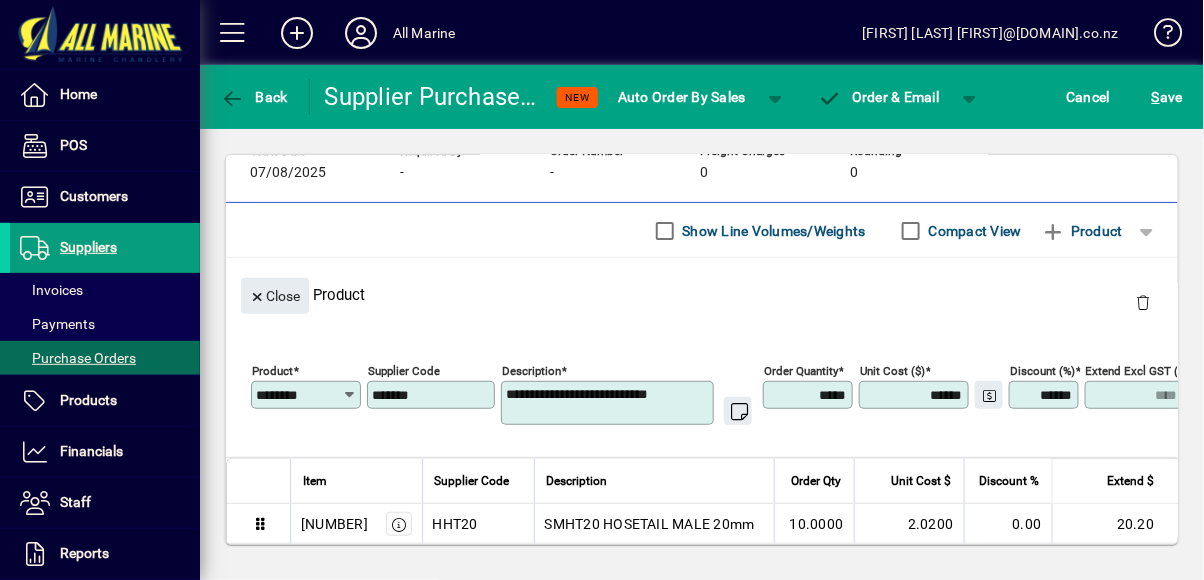 type on "******" 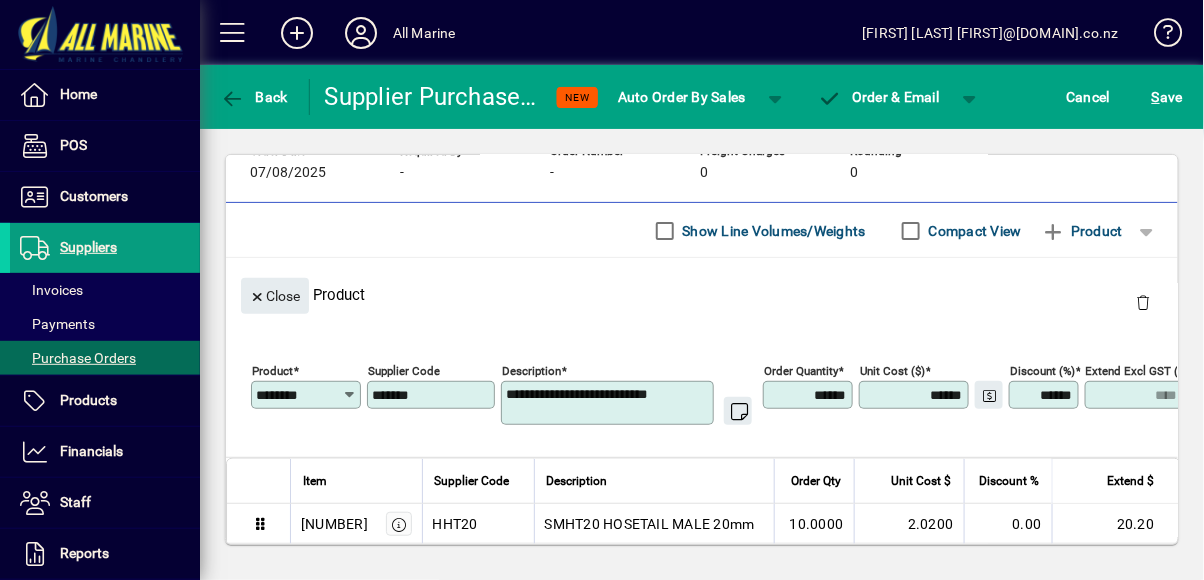 type on "*****" 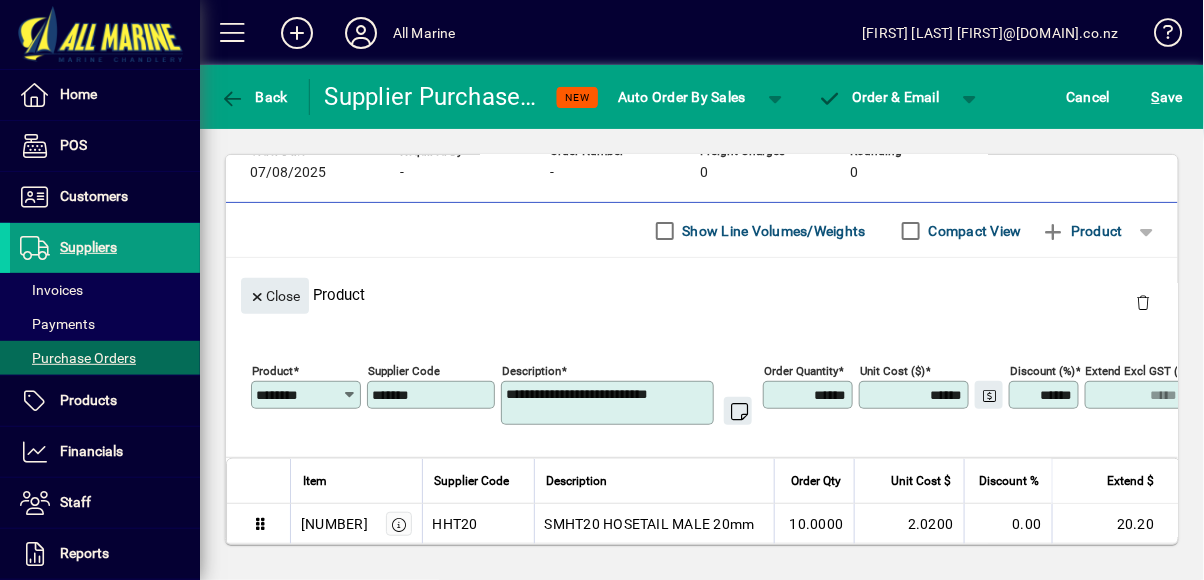 type on "******" 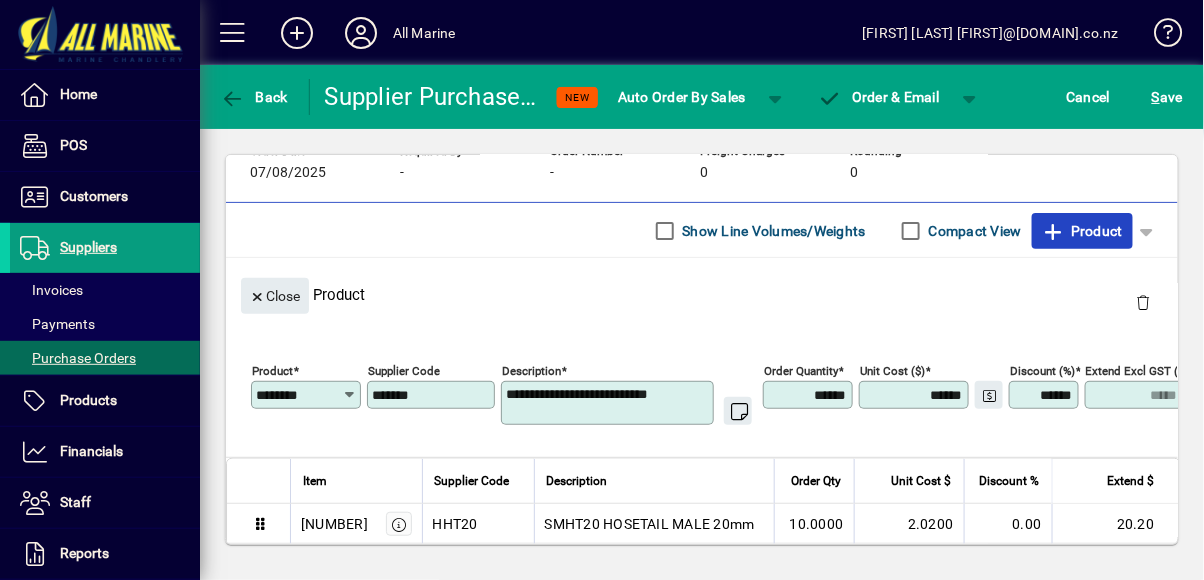click on "Product" 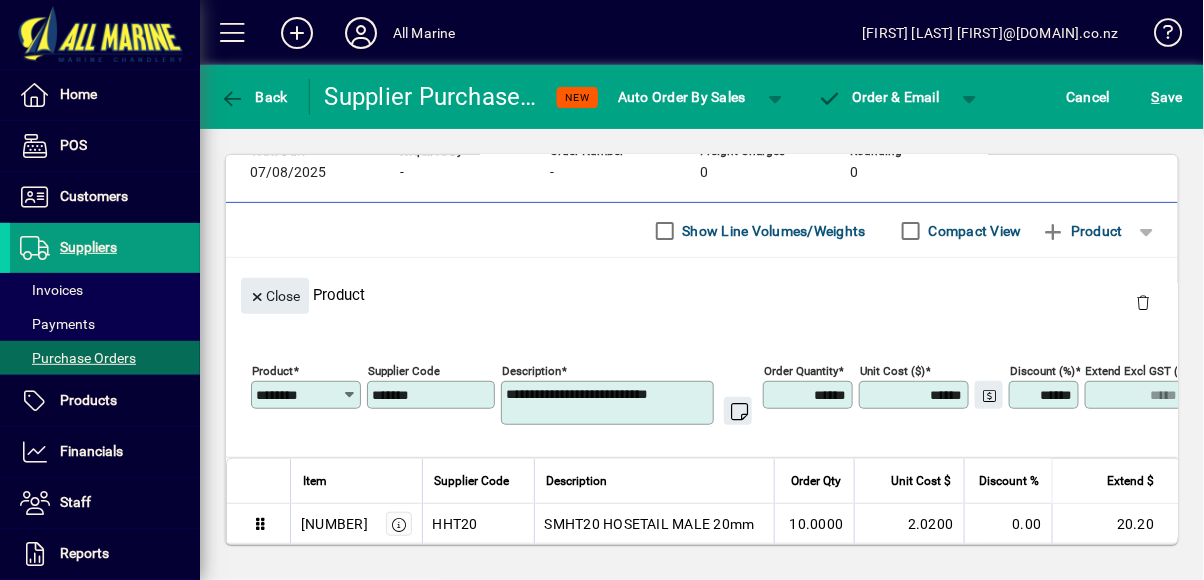 type 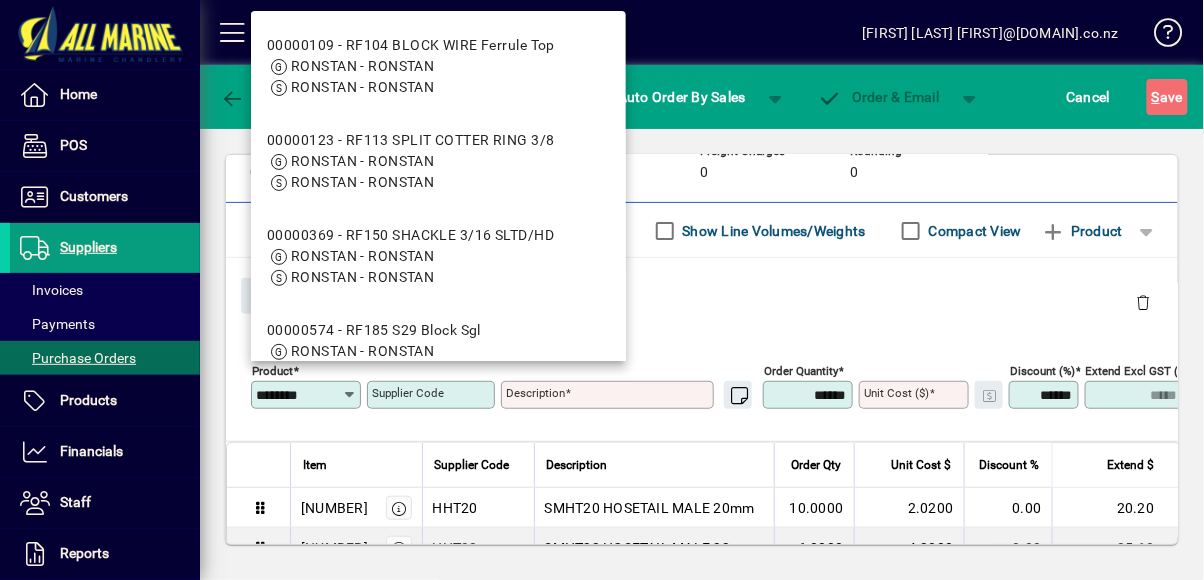 type on "********" 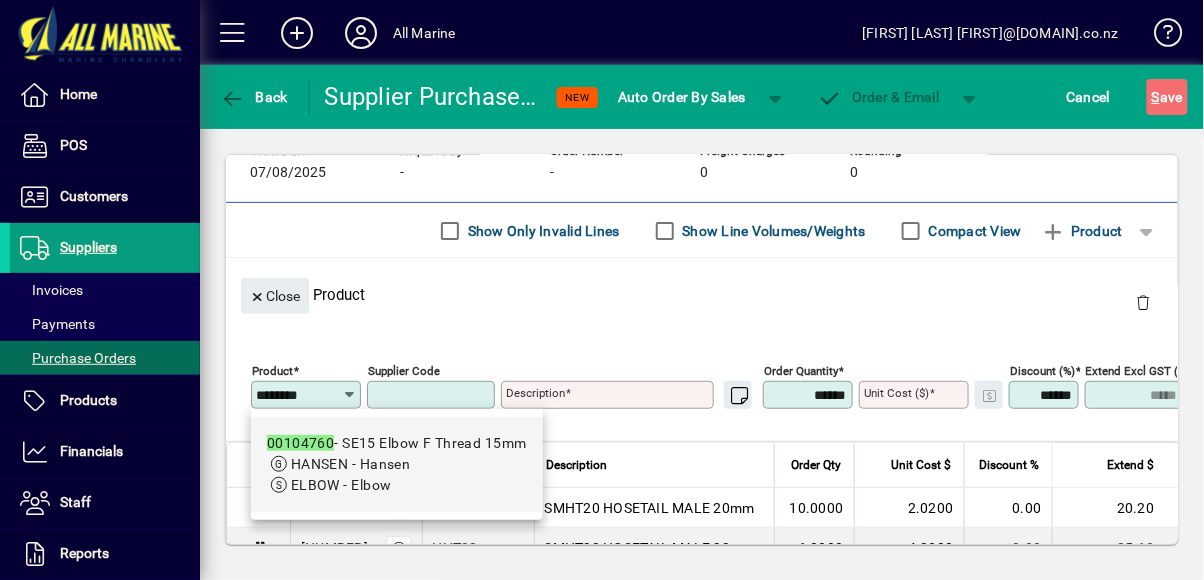 click on "[NUMBER] - SE15 Elbow F Thread 15mm" at bounding box center (397, 443) 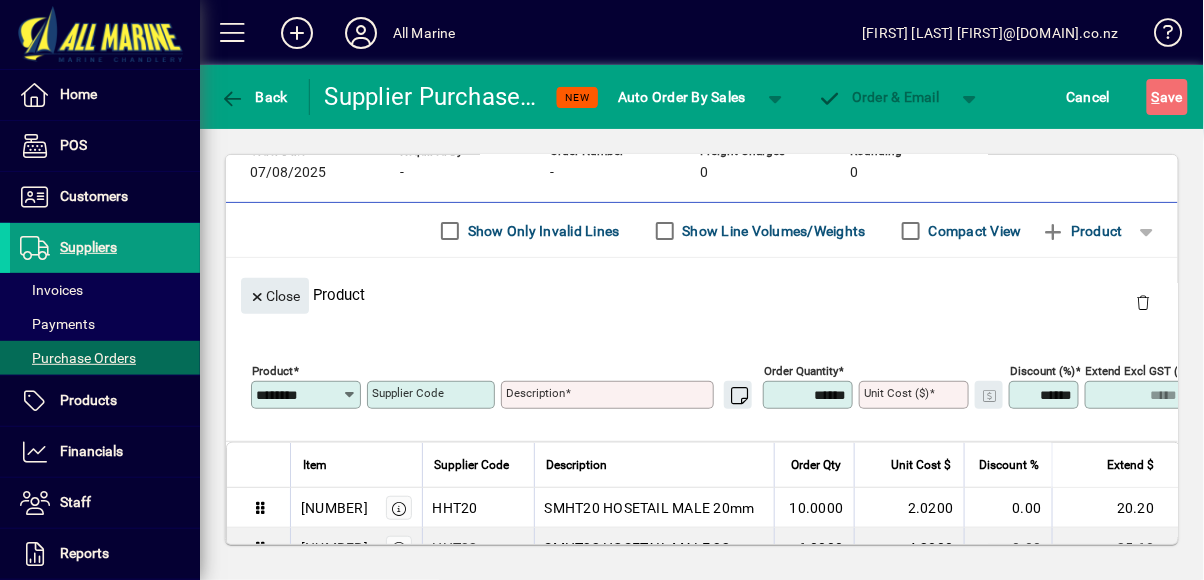 type on "**********" 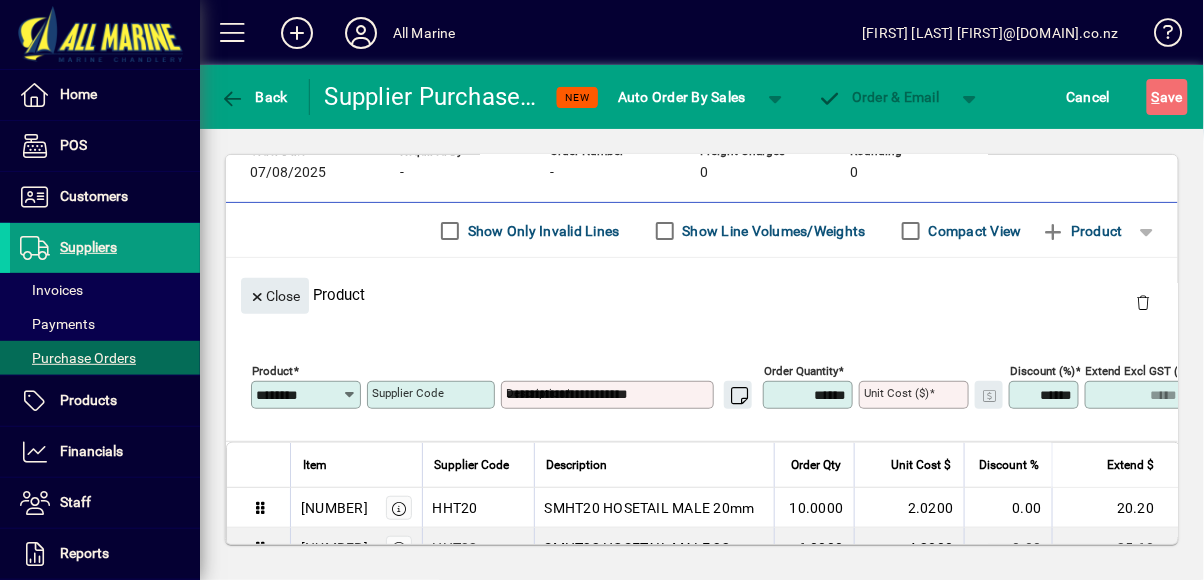 type on "*****" 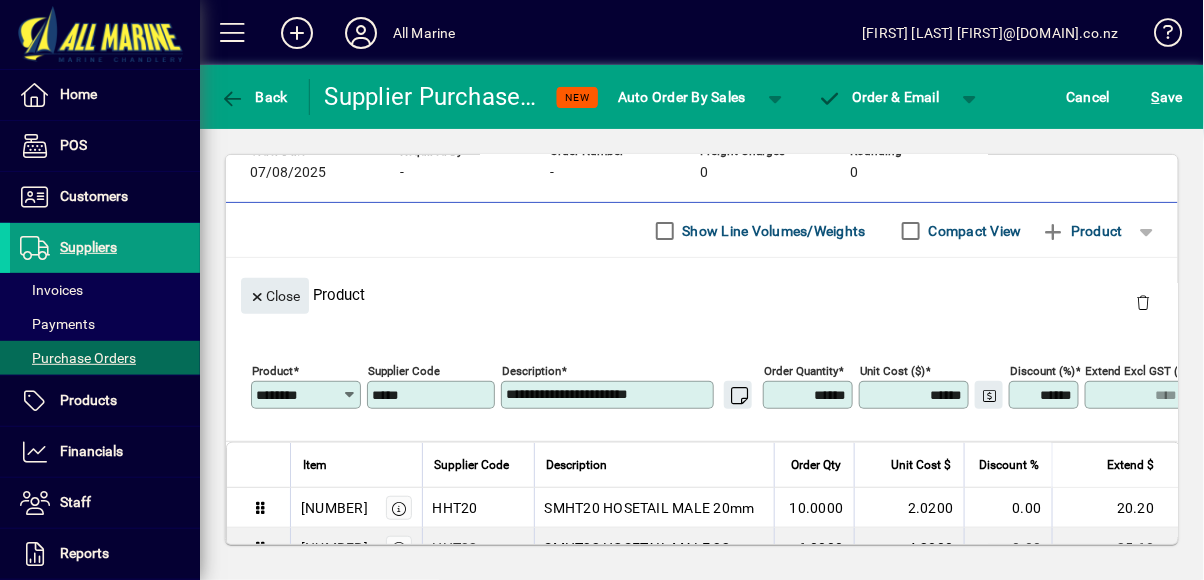 click on "******" at bounding box center [810, 395] 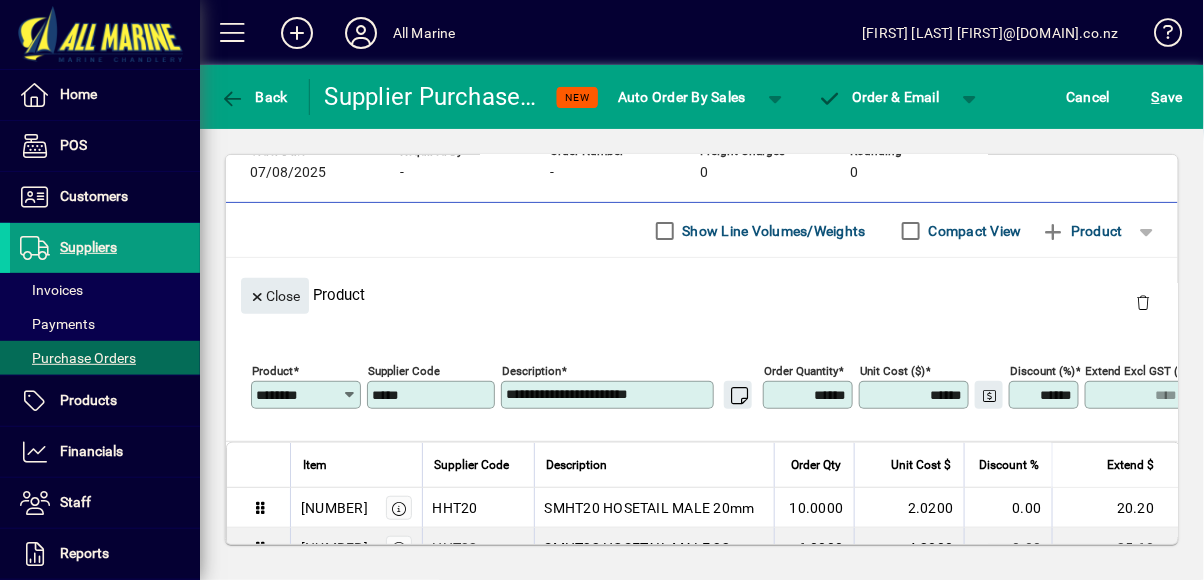type on "*****" 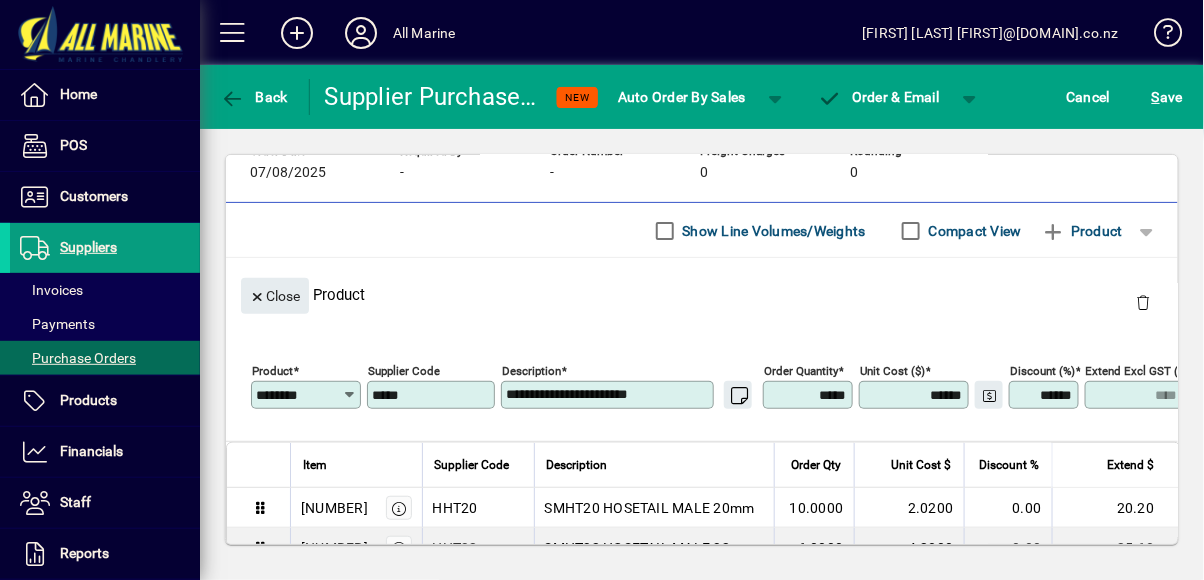 type on "****" 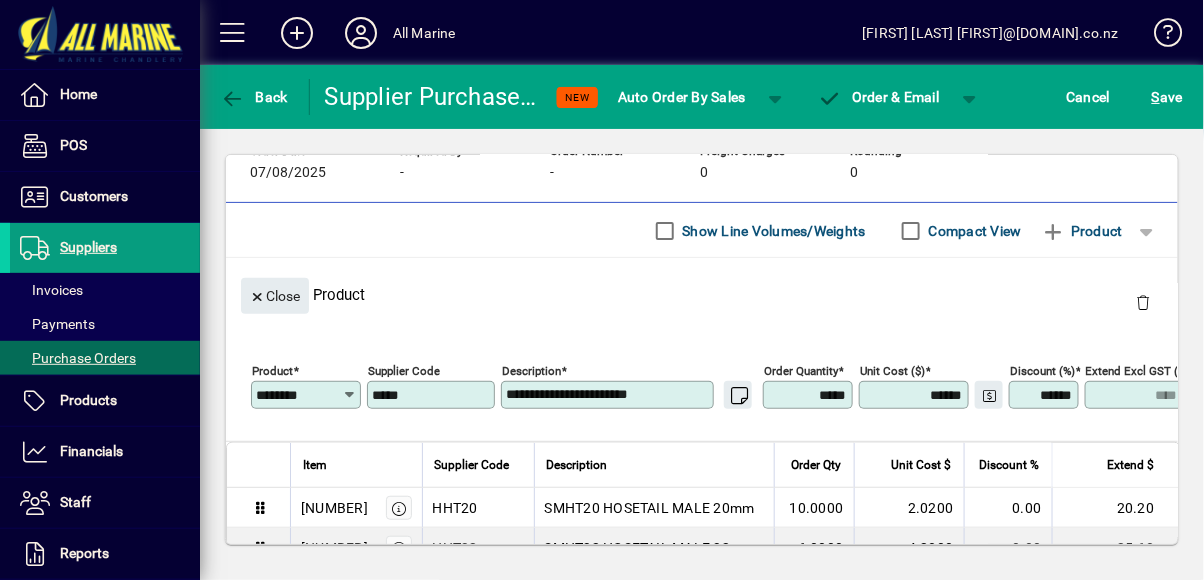 type on "******" 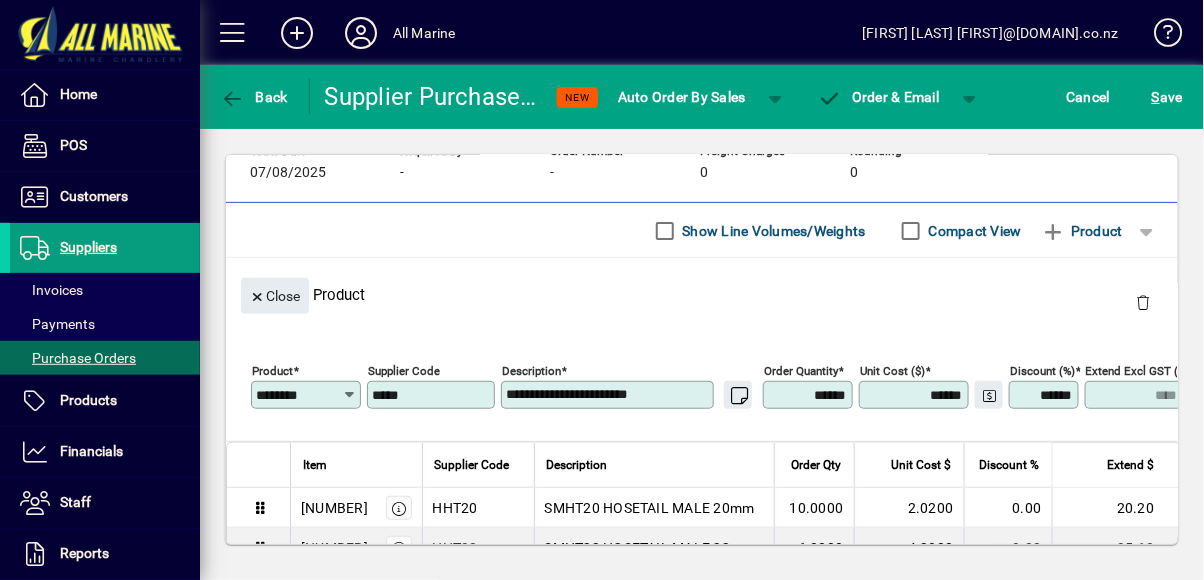 type on "*****" 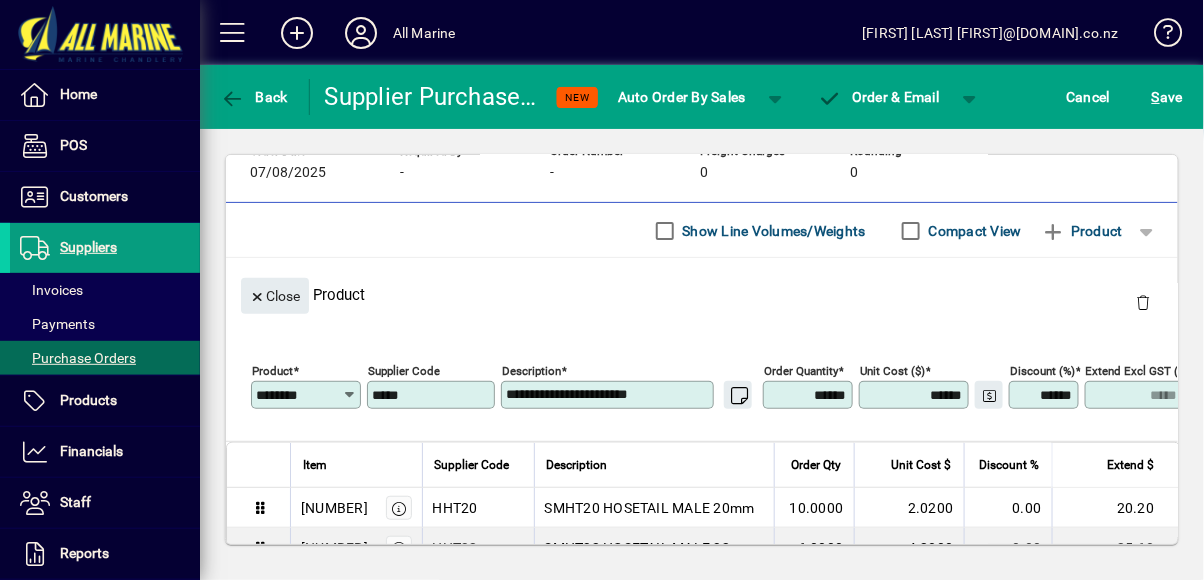 type on "******" 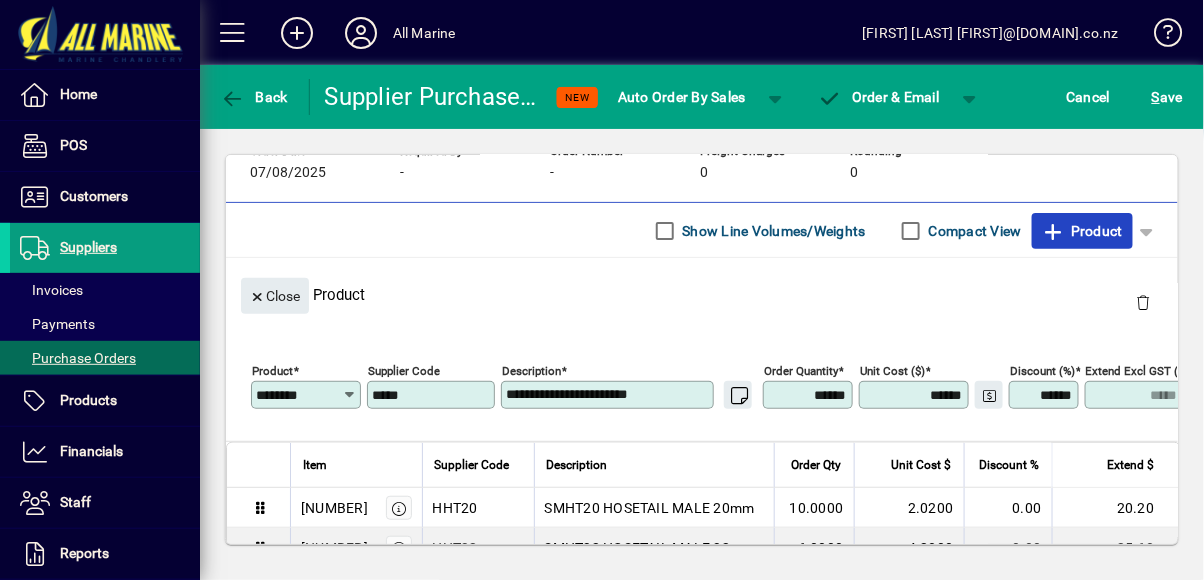 click on "Product" 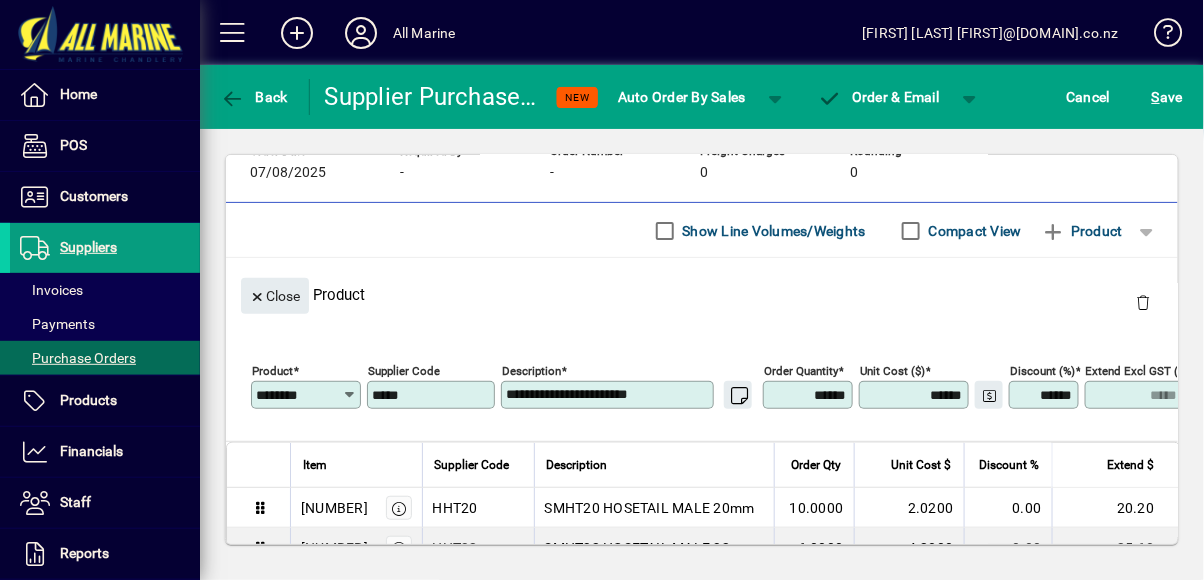 type 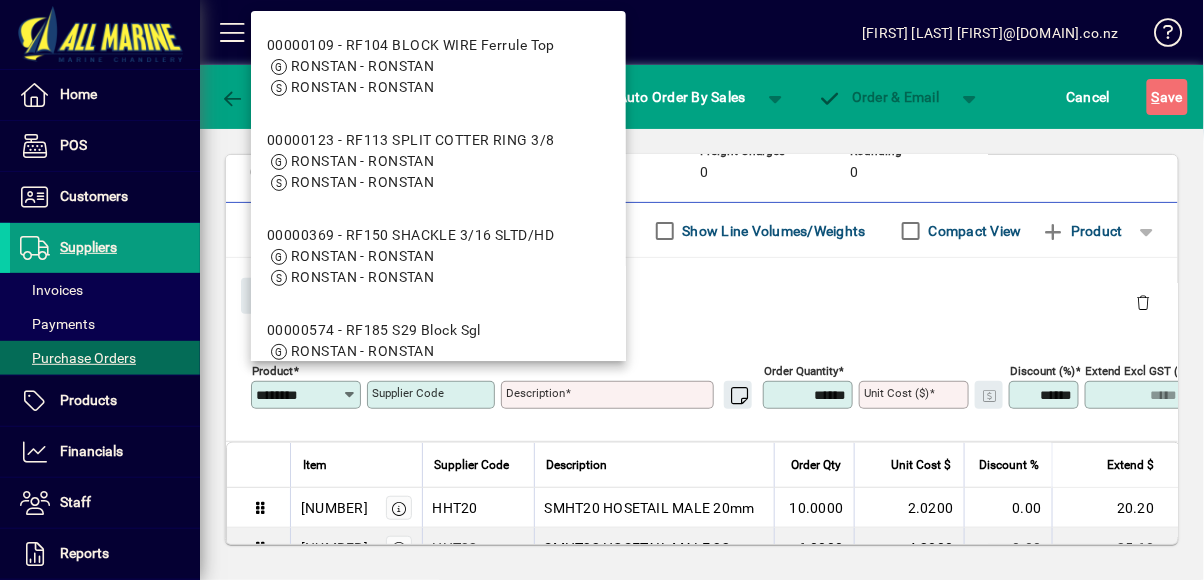 type on "********" 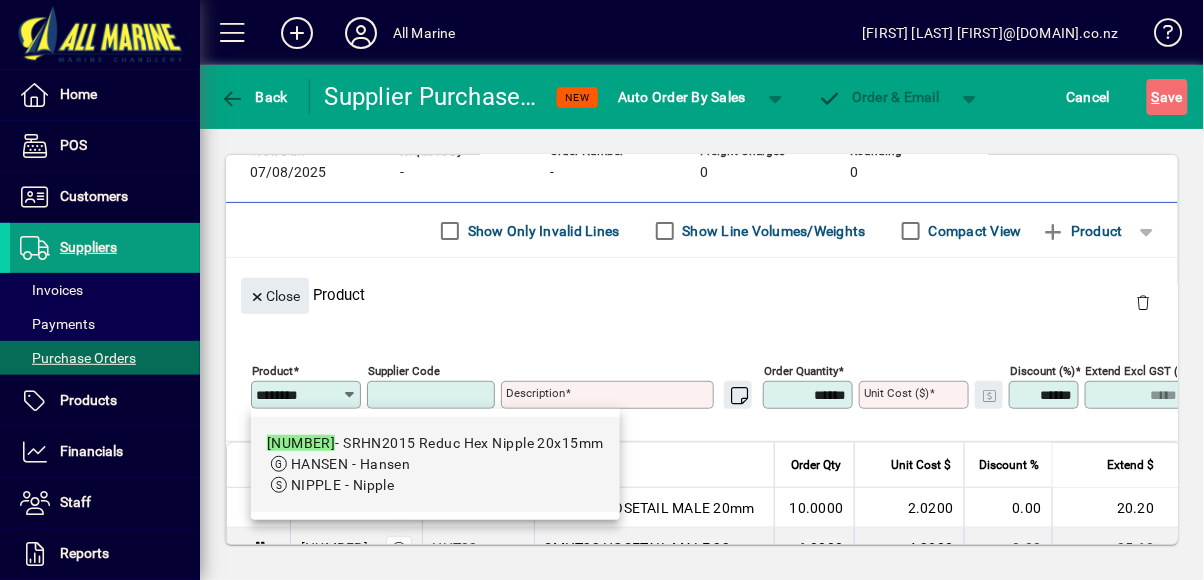 click on "HANSEN - Hansen" at bounding box center [435, 464] 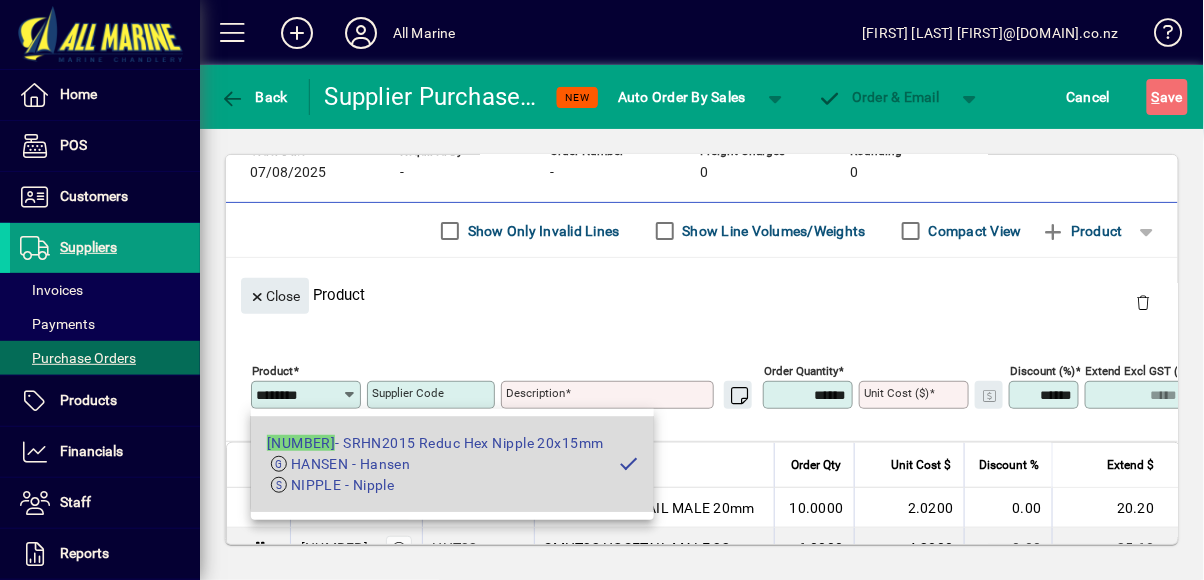 type on "**********" 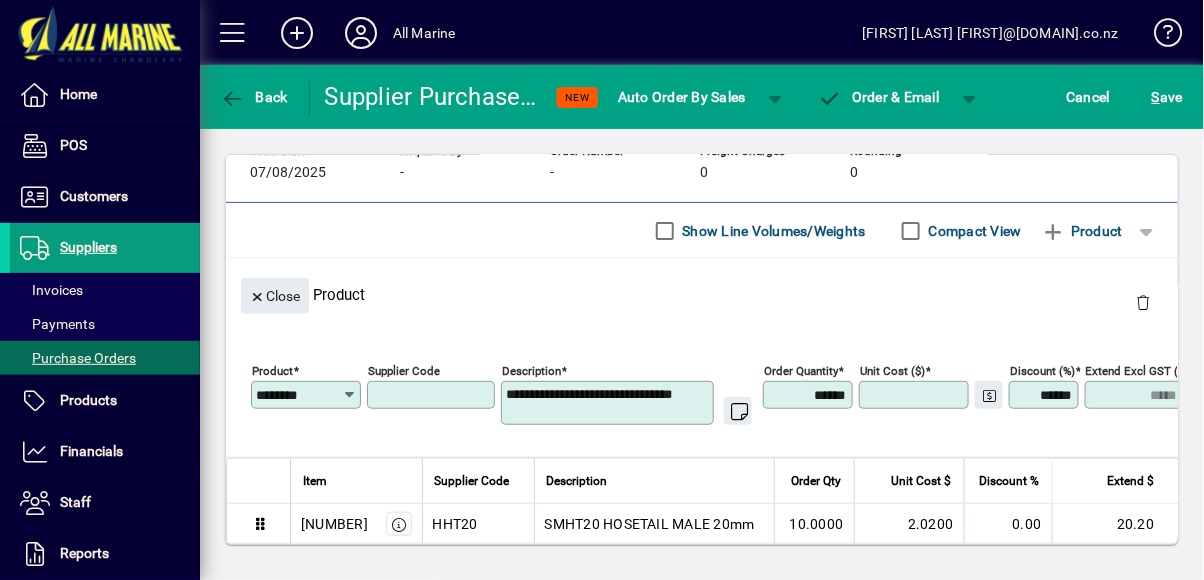 type on "********" 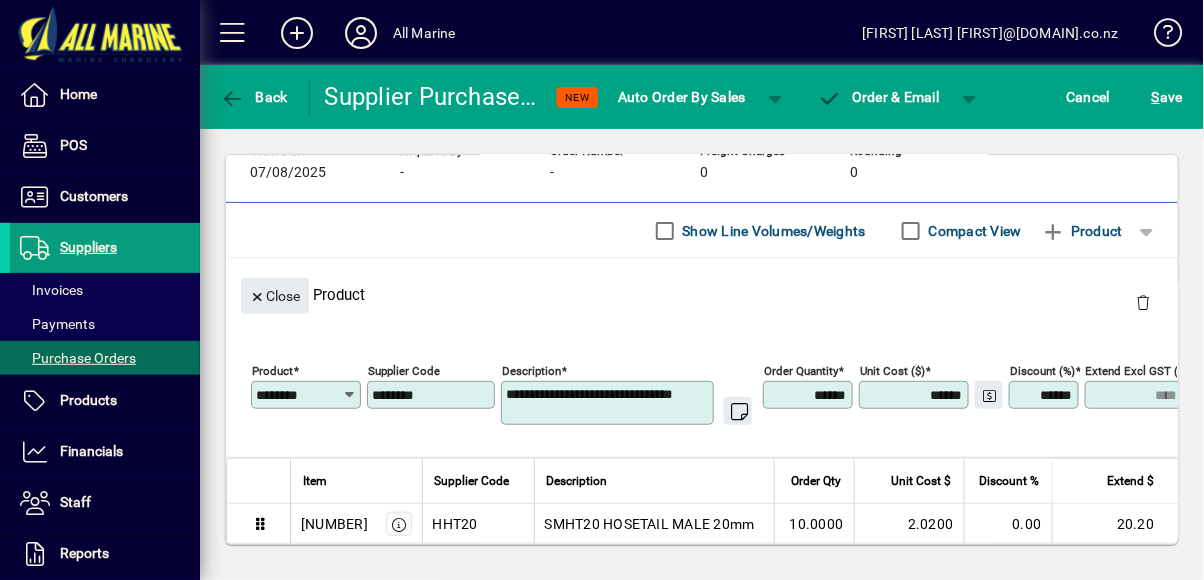 click on "******" at bounding box center [810, 395] 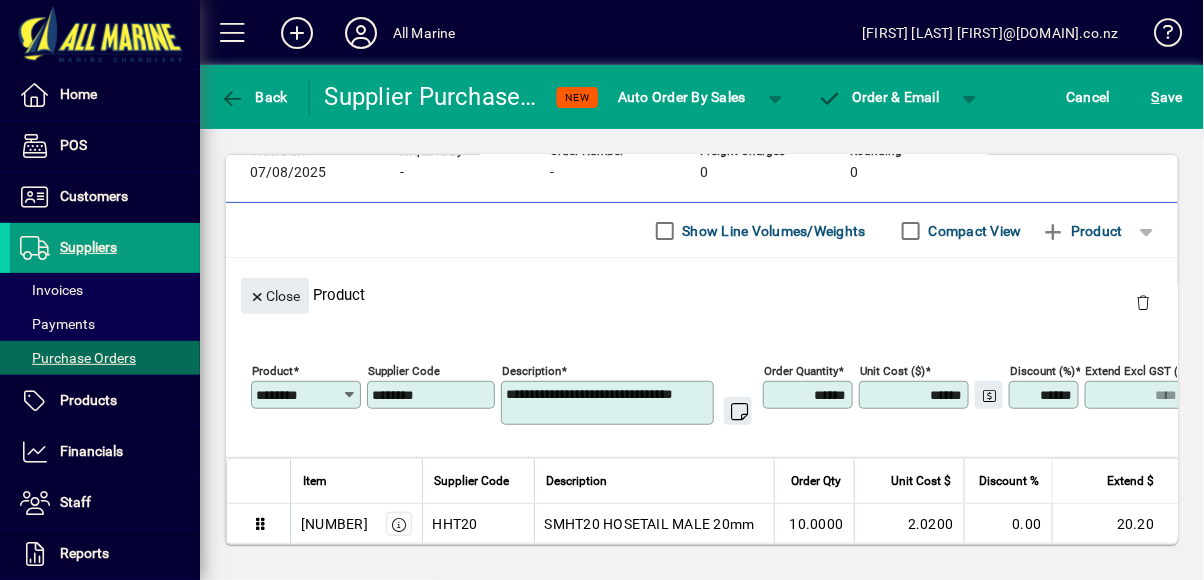 type on "*****" 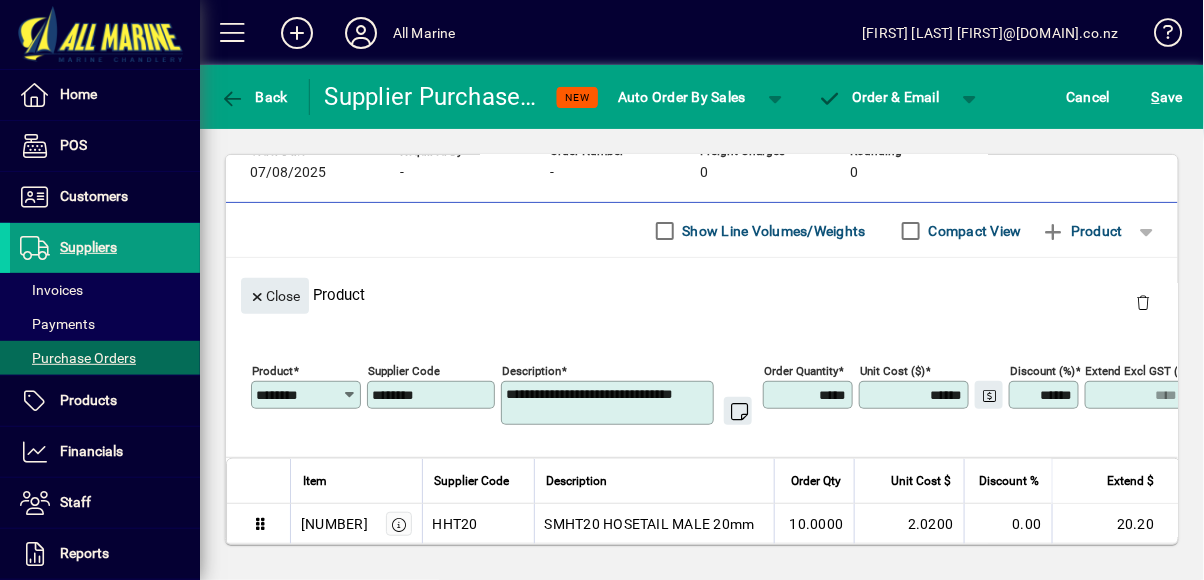 type on "****" 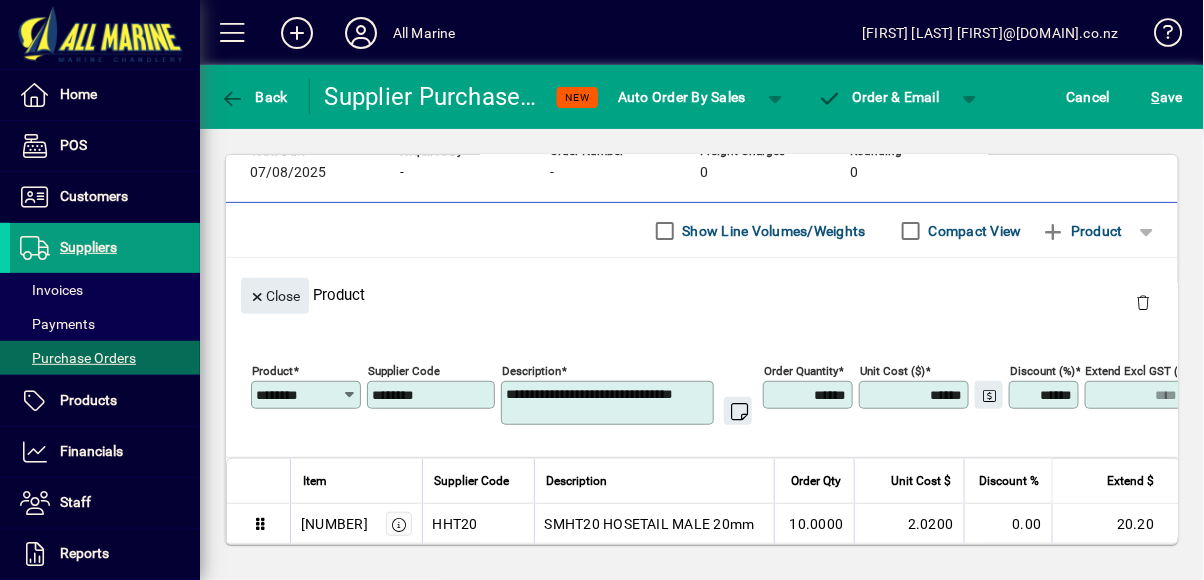 type on "****" 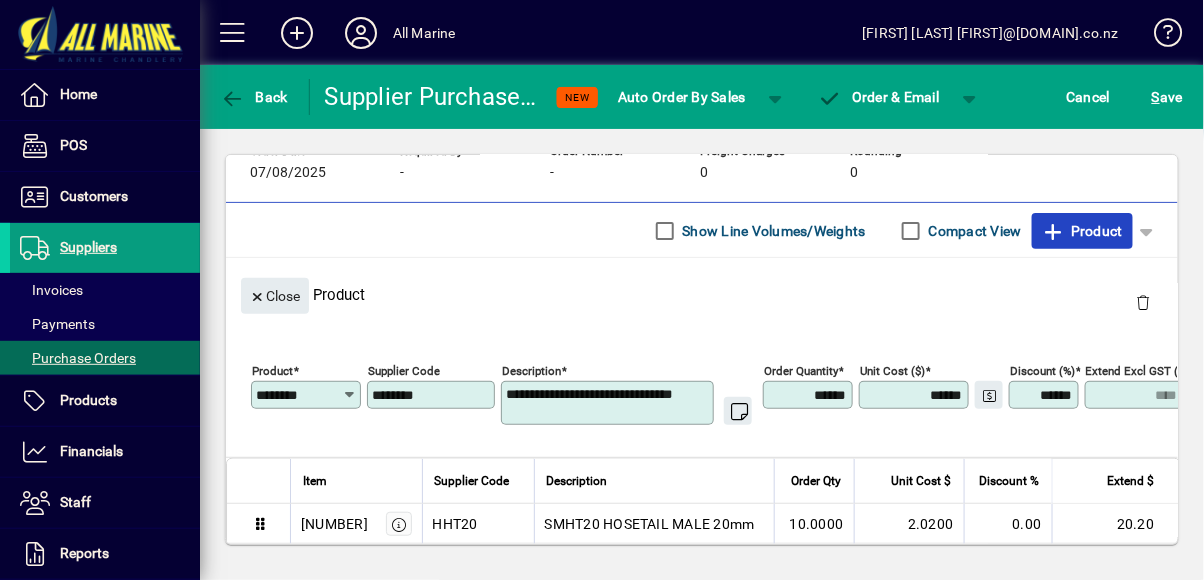 click on "Product" 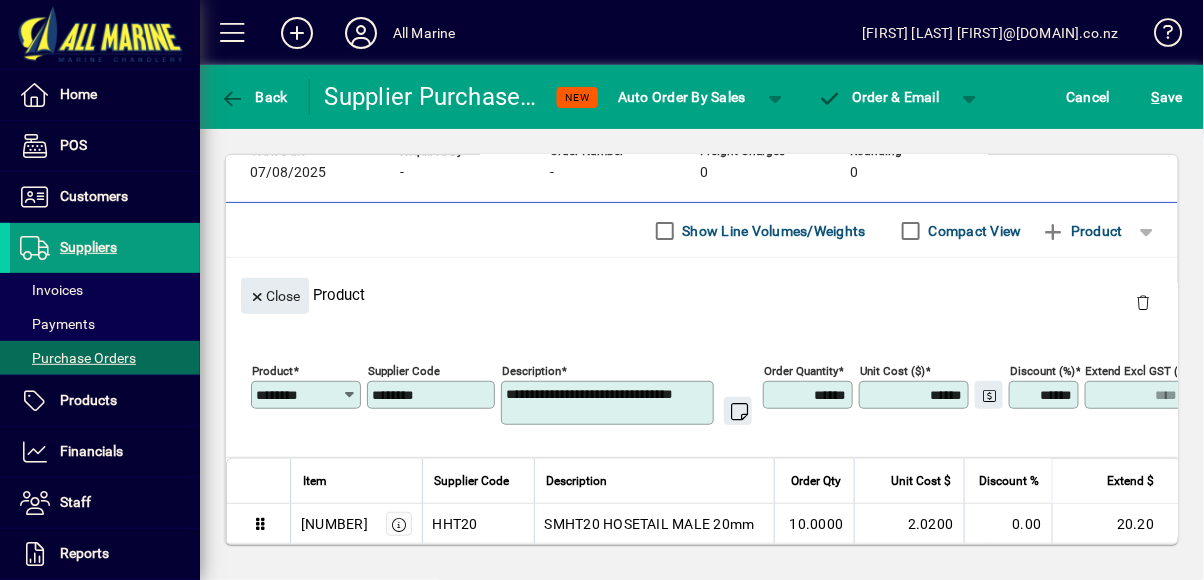 type 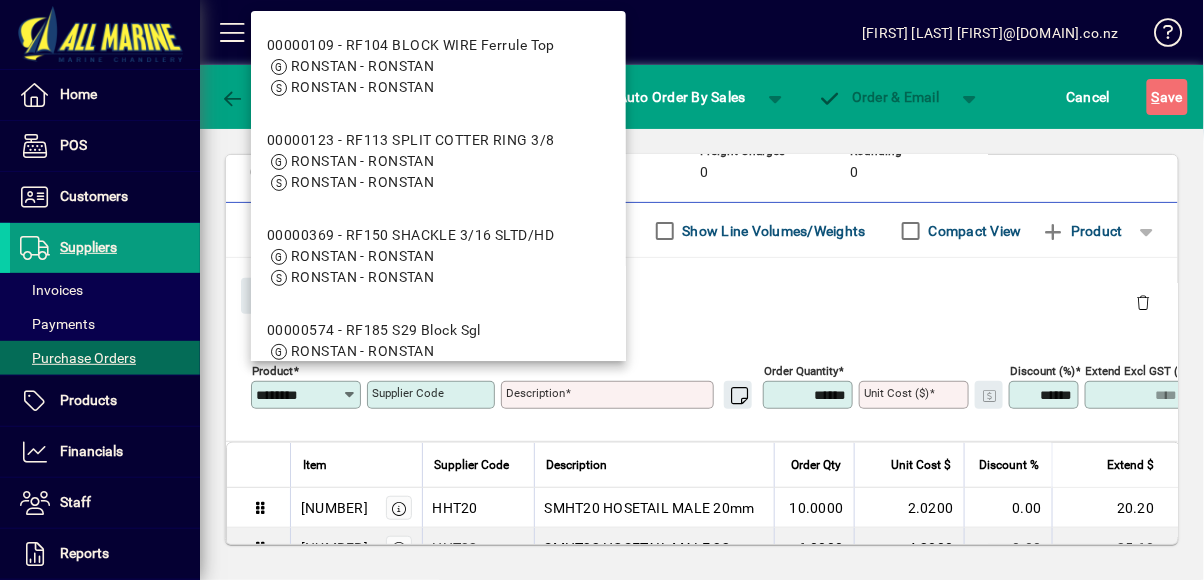 type on "********" 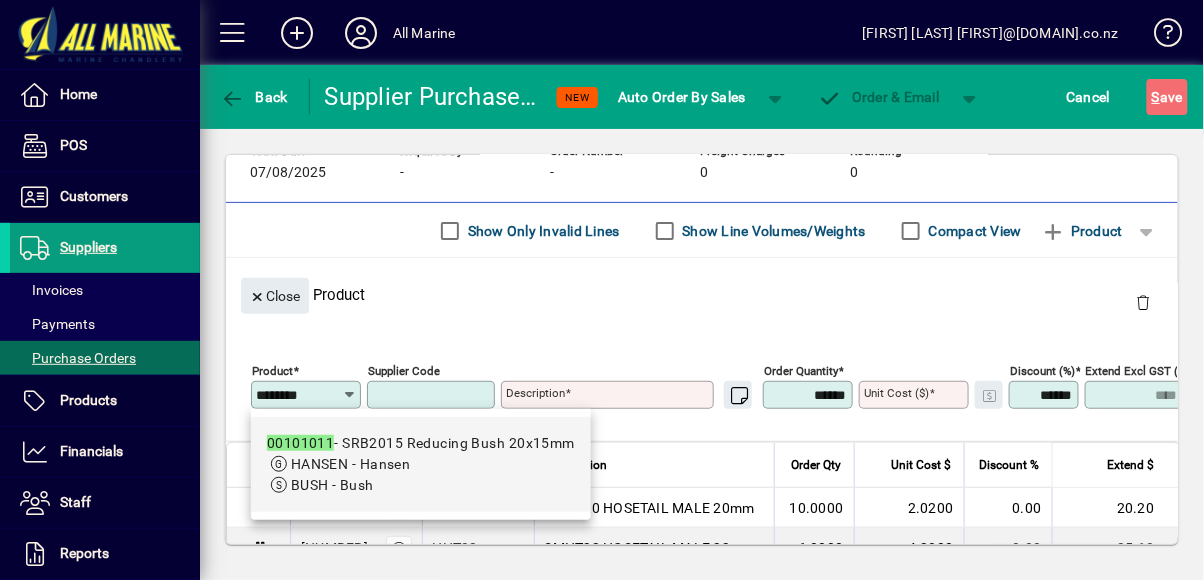 click on "HANSEN - Hansen" at bounding box center (421, 464) 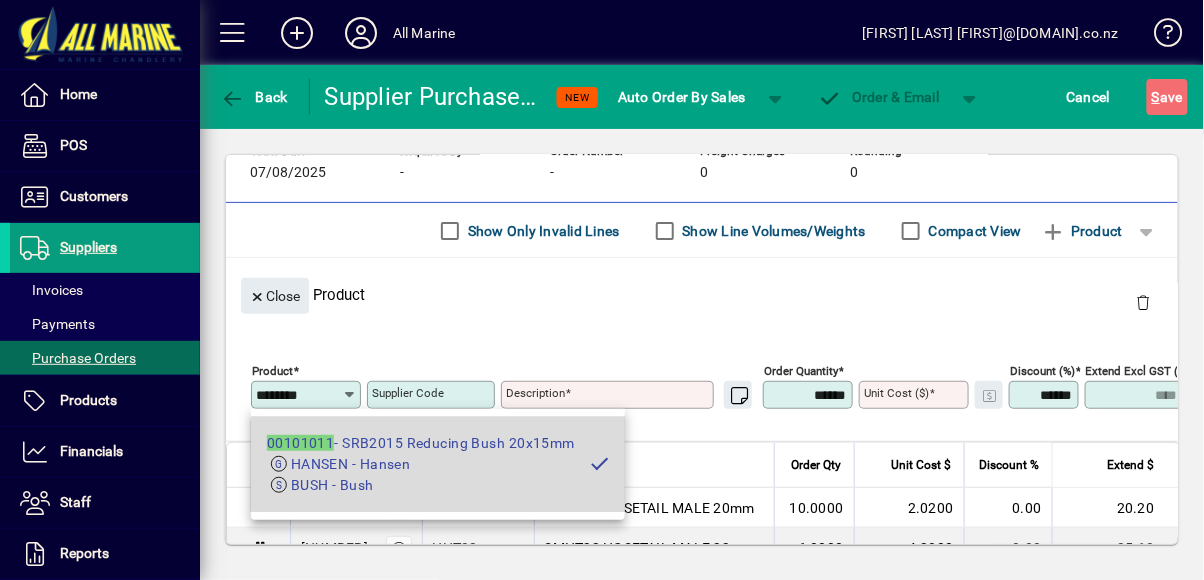 type on "**********" 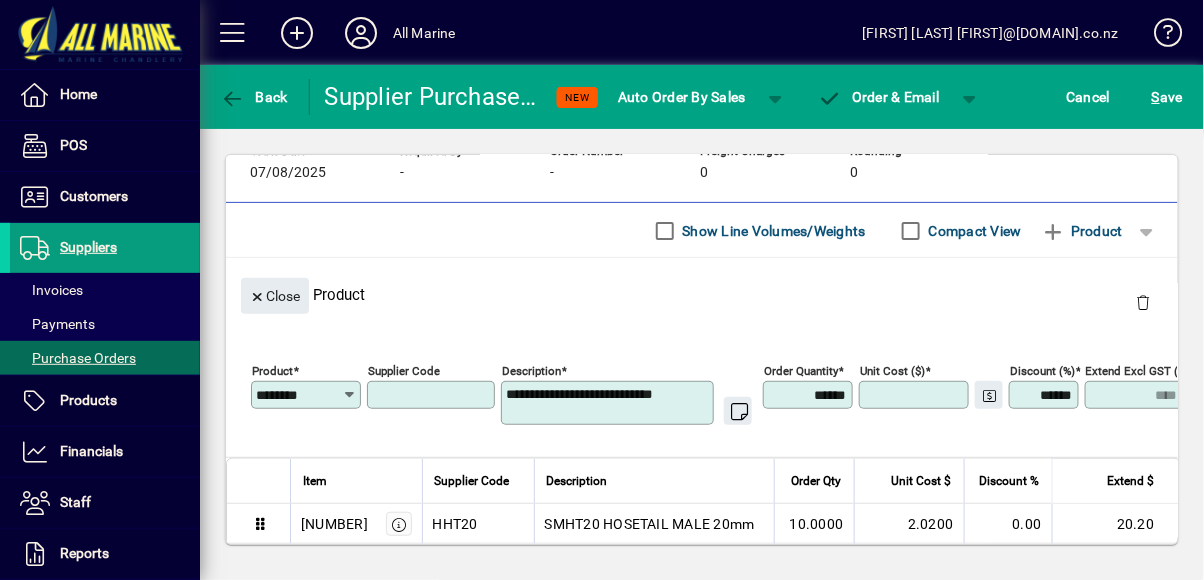 type on "*******" 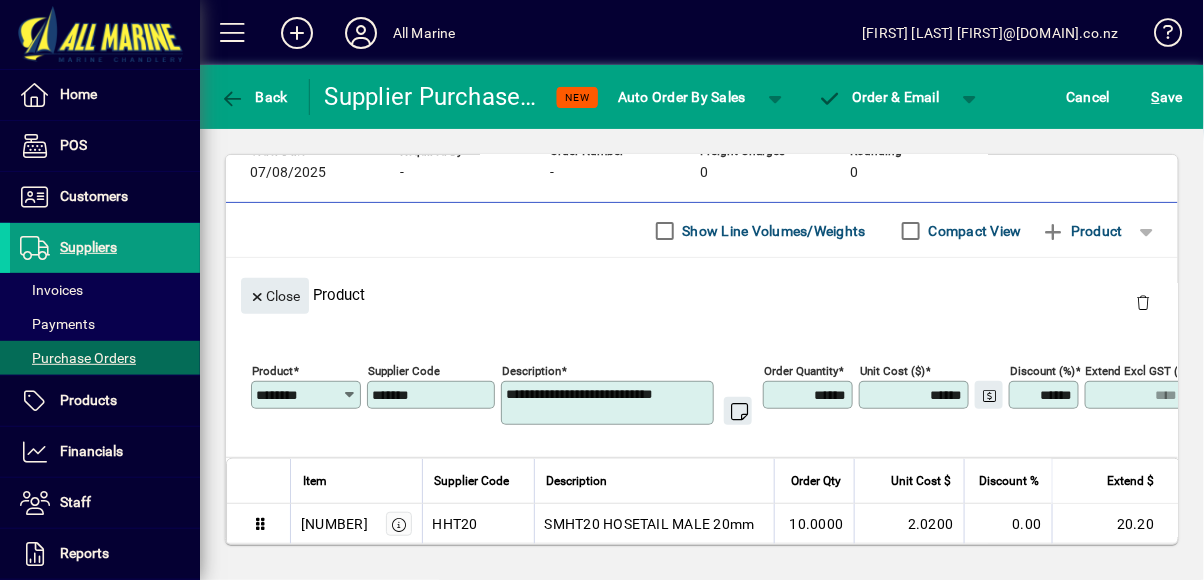 click on "******" at bounding box center [810, 395] 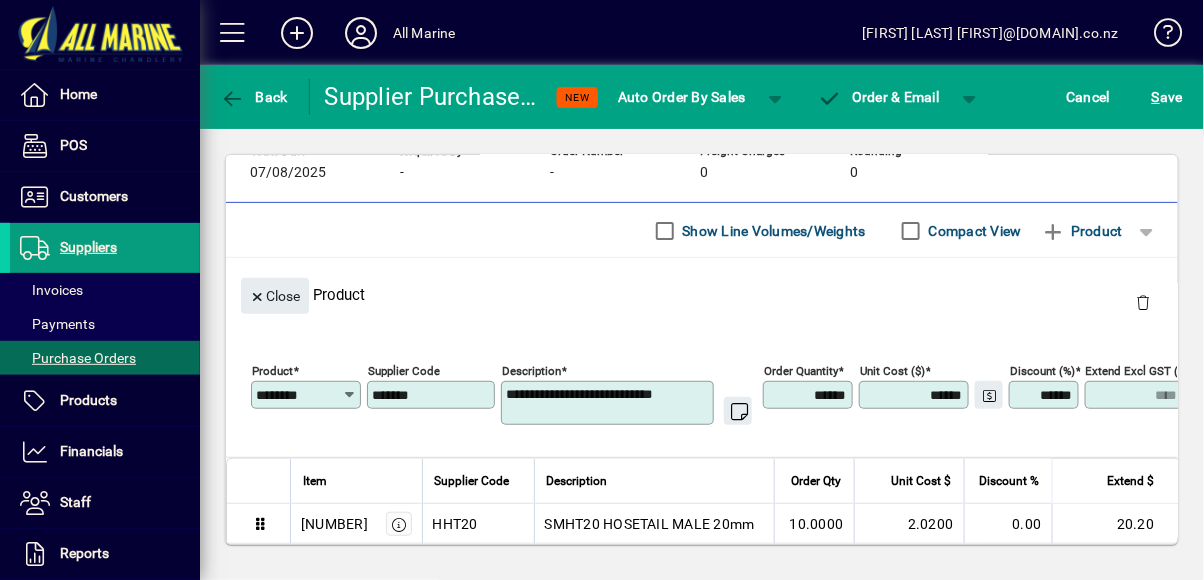 type on "*****" 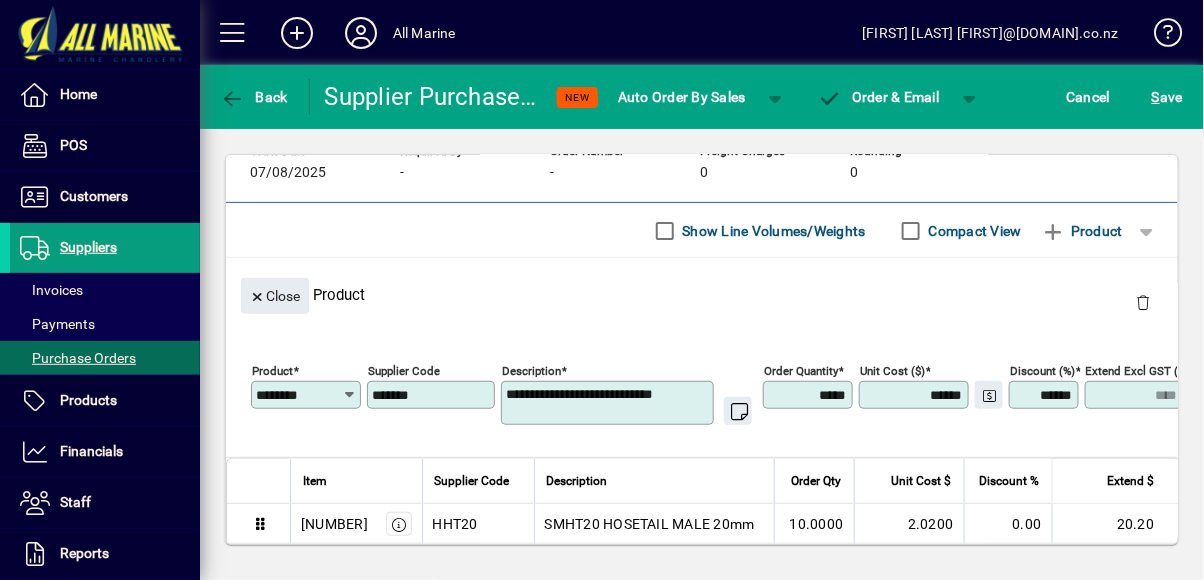 type on "****" 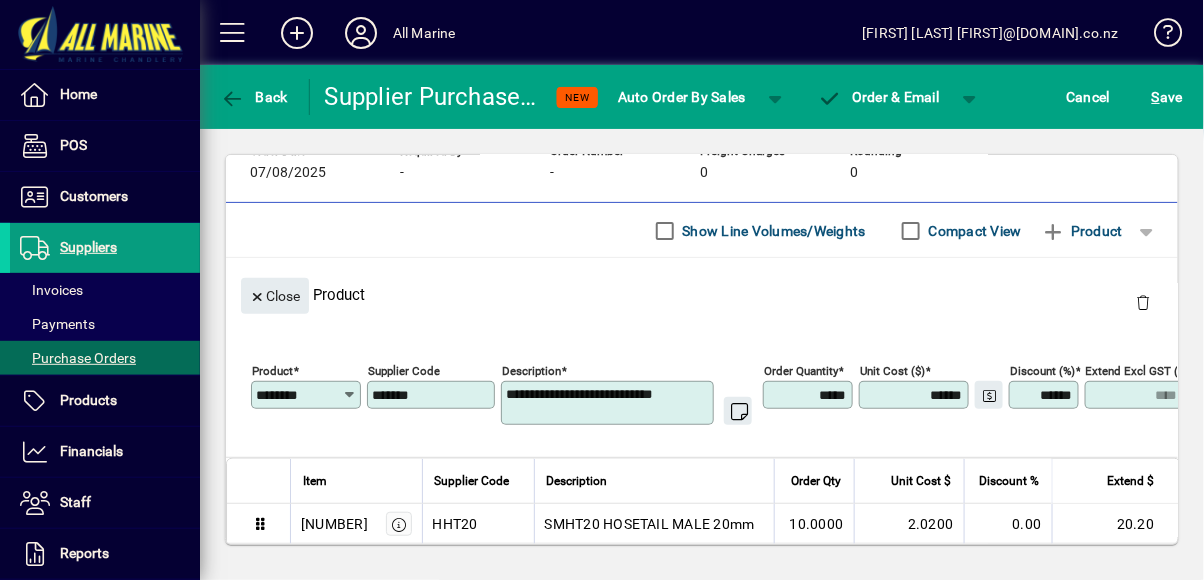 type on "******" 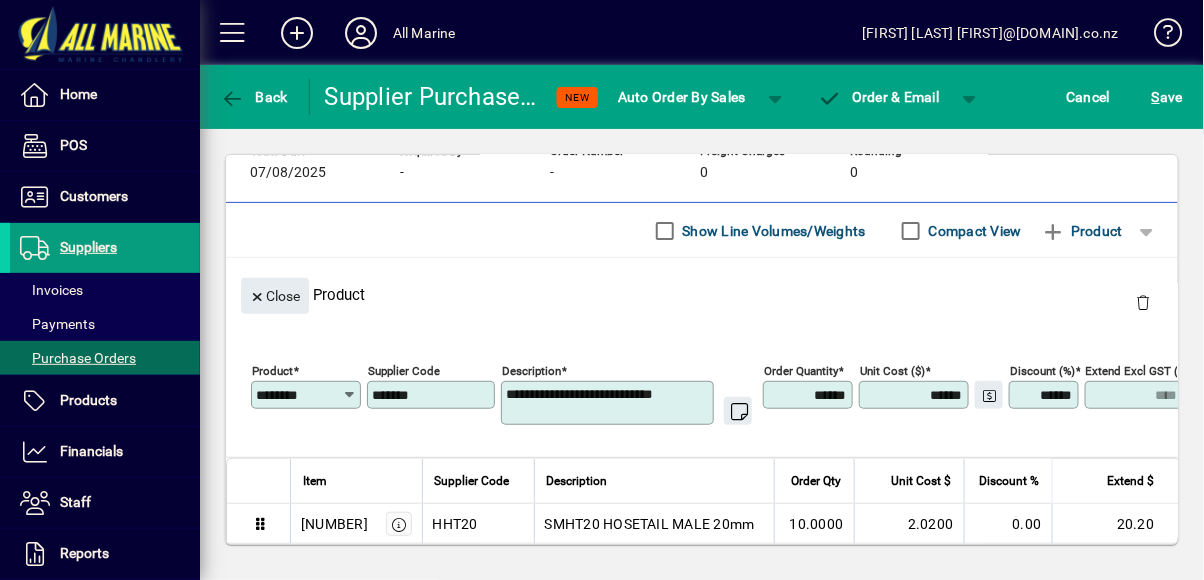type on "*****" 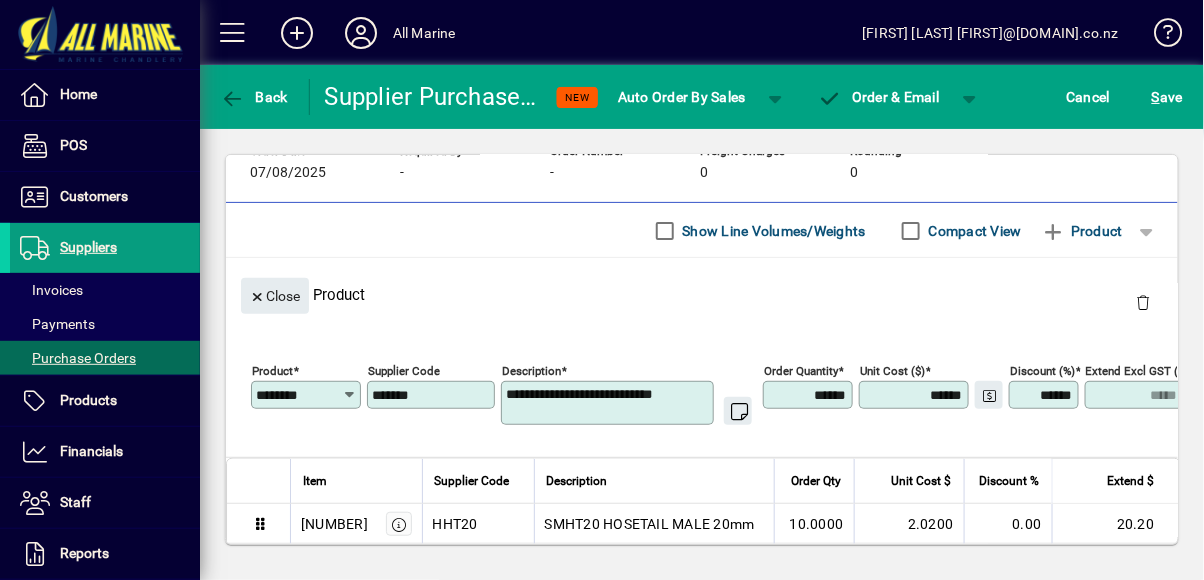 type on "******" 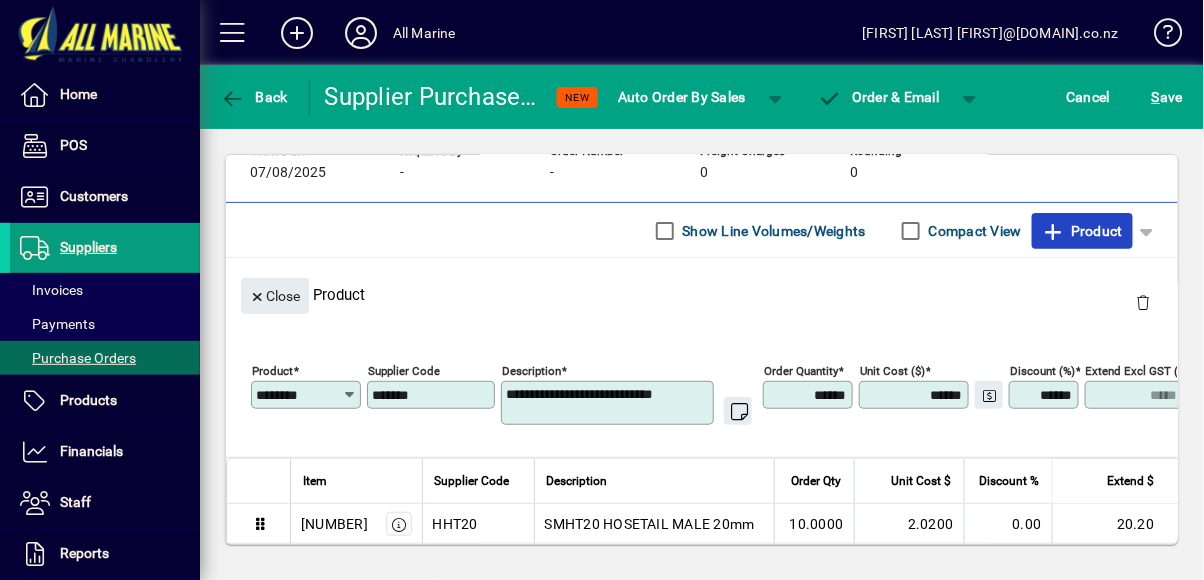 click on "Product" 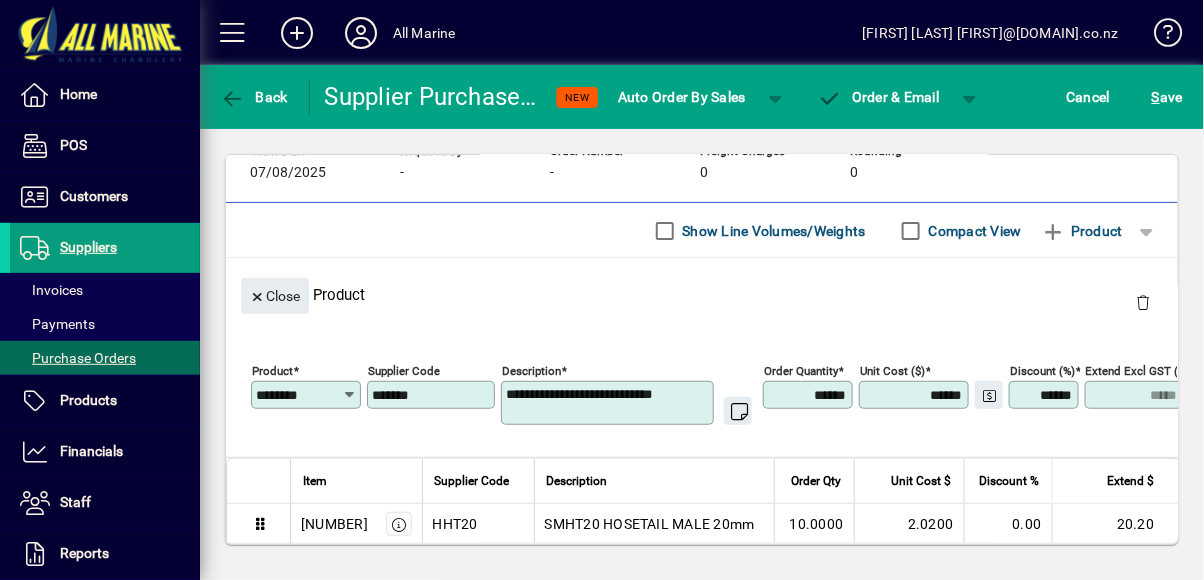 type 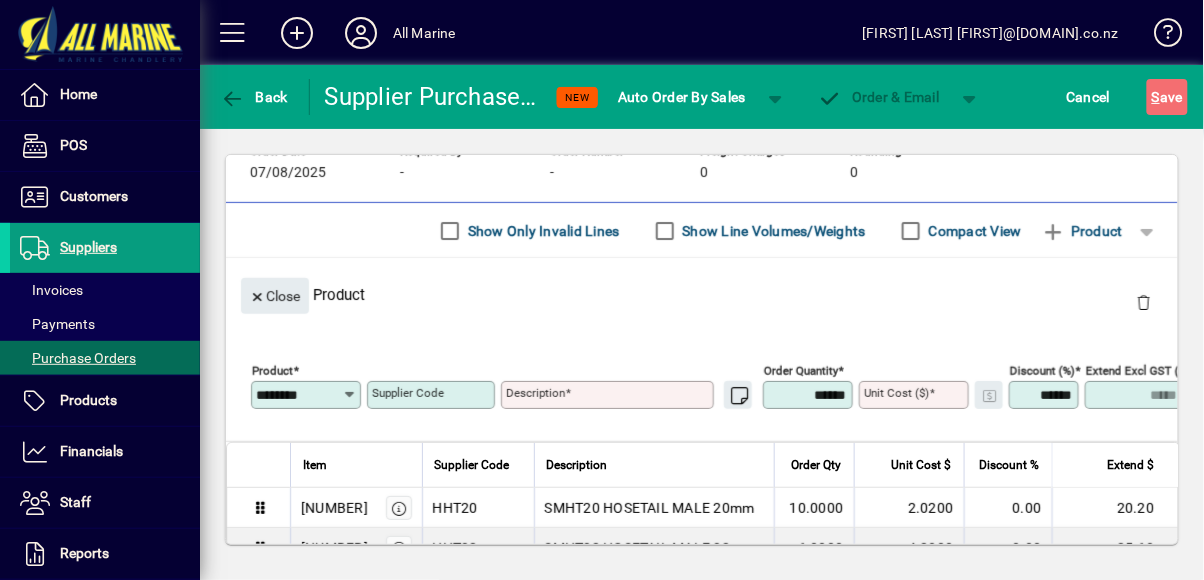 type 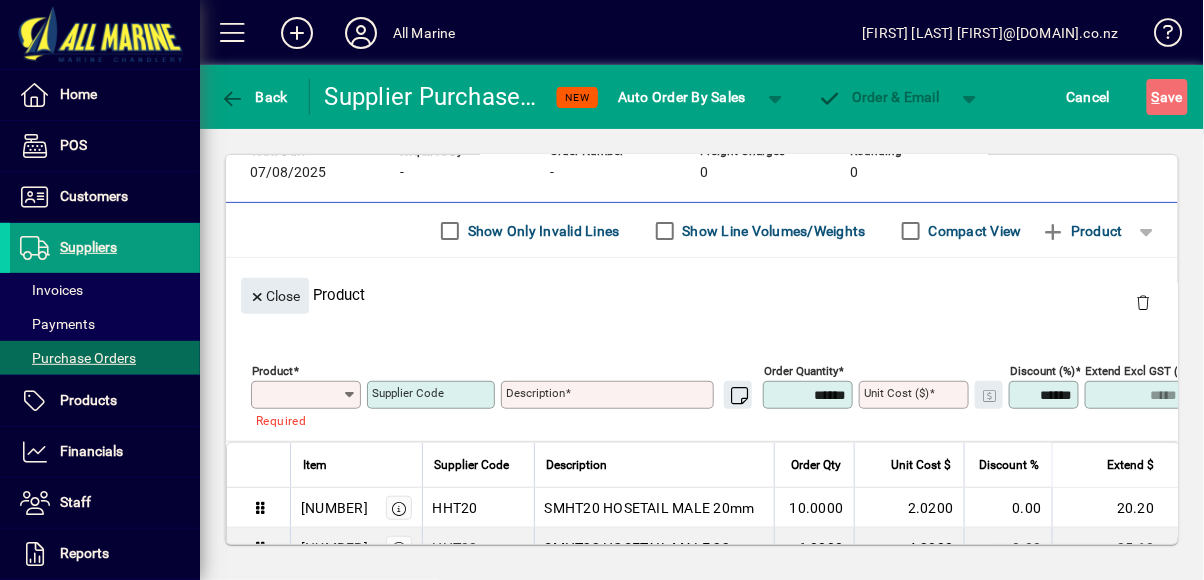 click 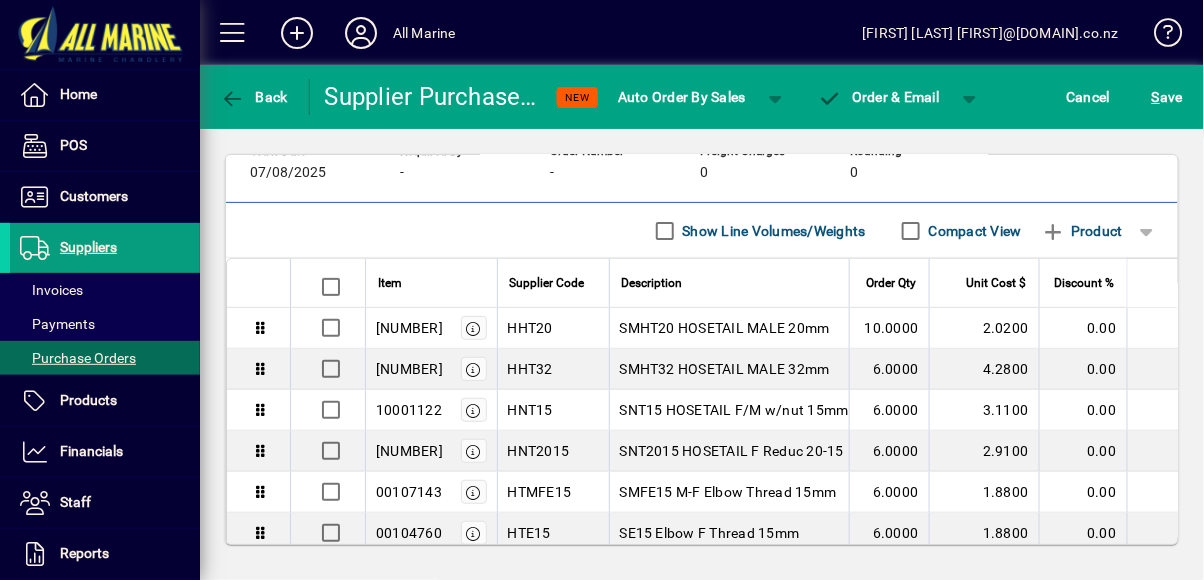 click on "Order & Email" 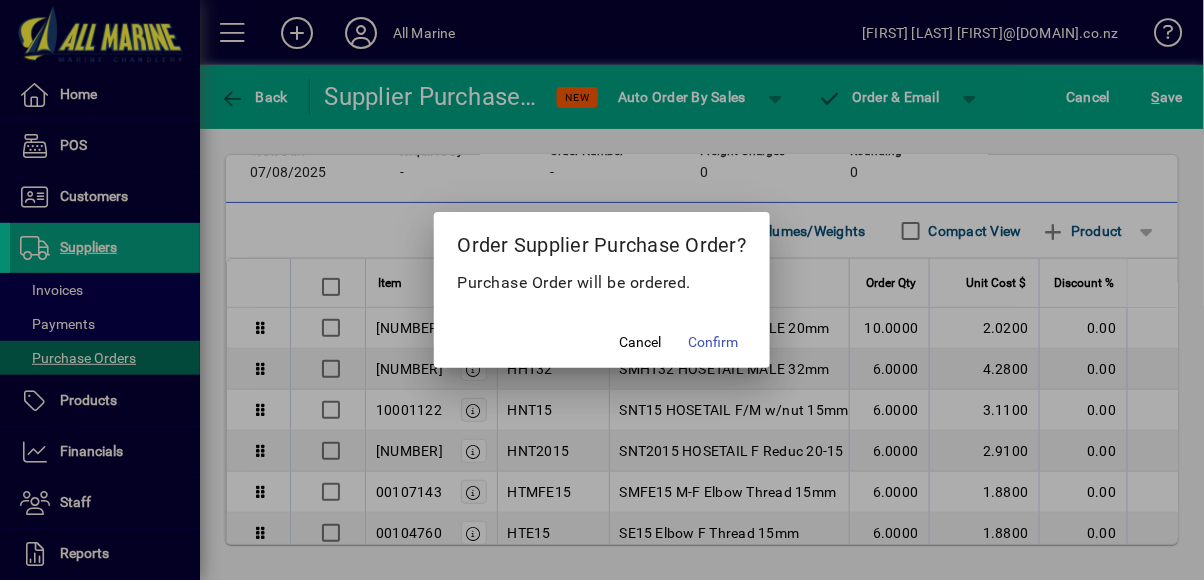 click on "Confirm" 